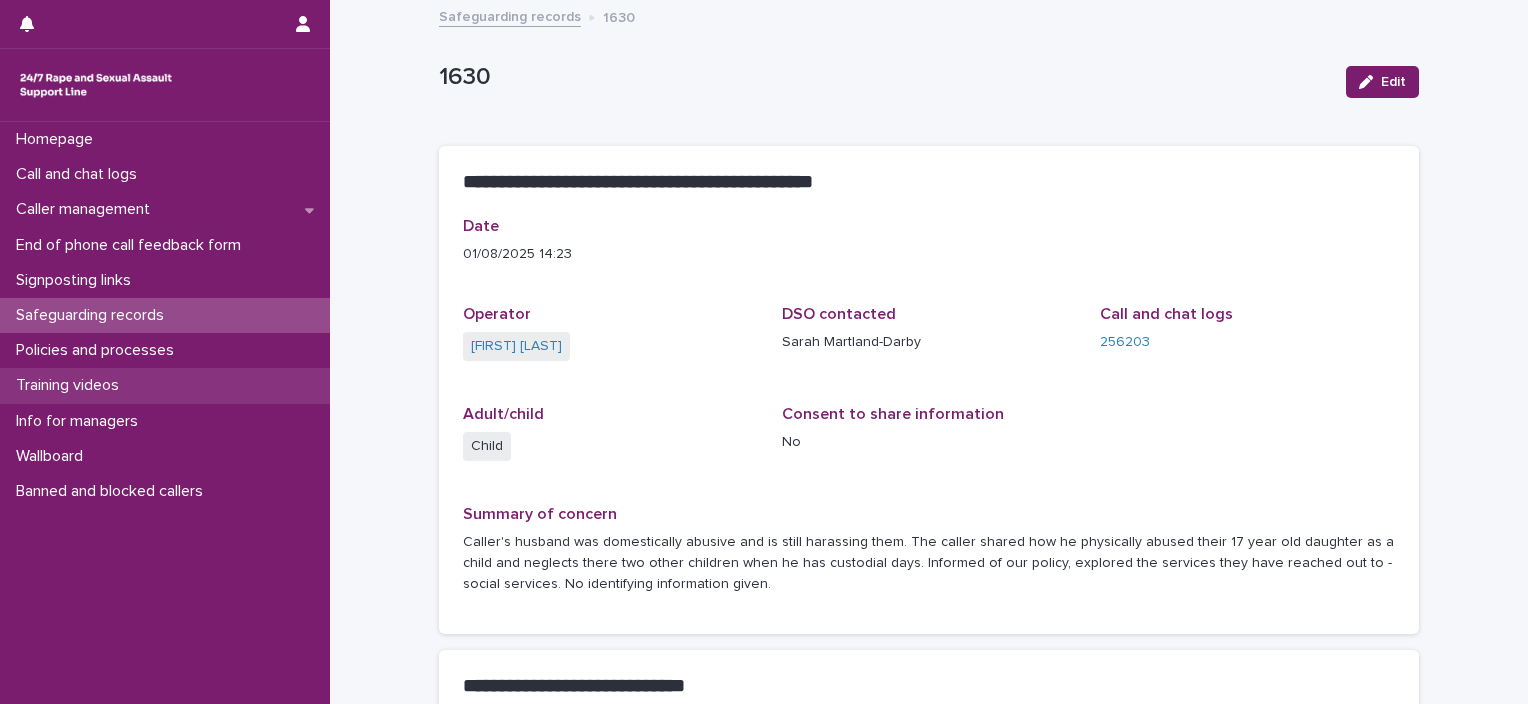 scroll, scrollTop: 0, scrollLeft: 0, axis: both 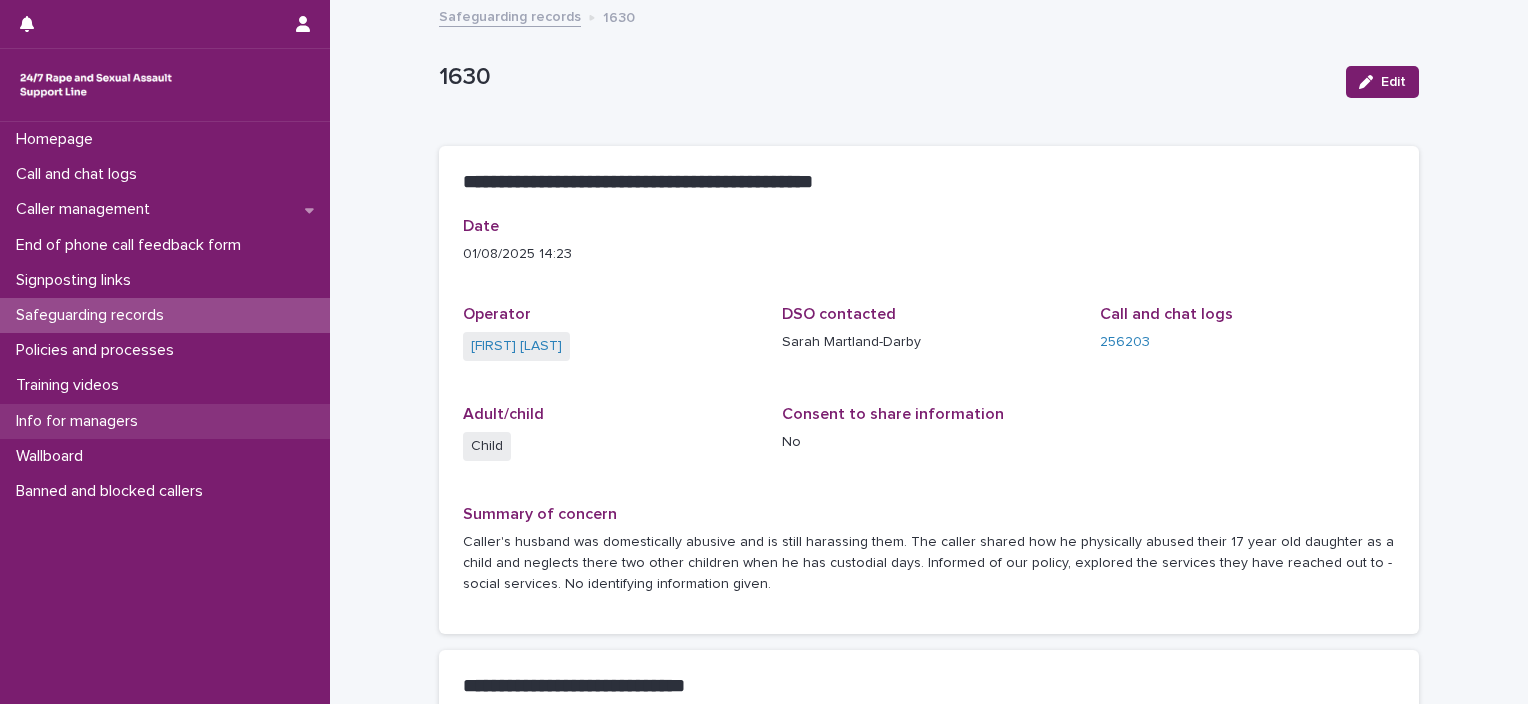 click on "Info for managers" at bounding box center [165, 421] 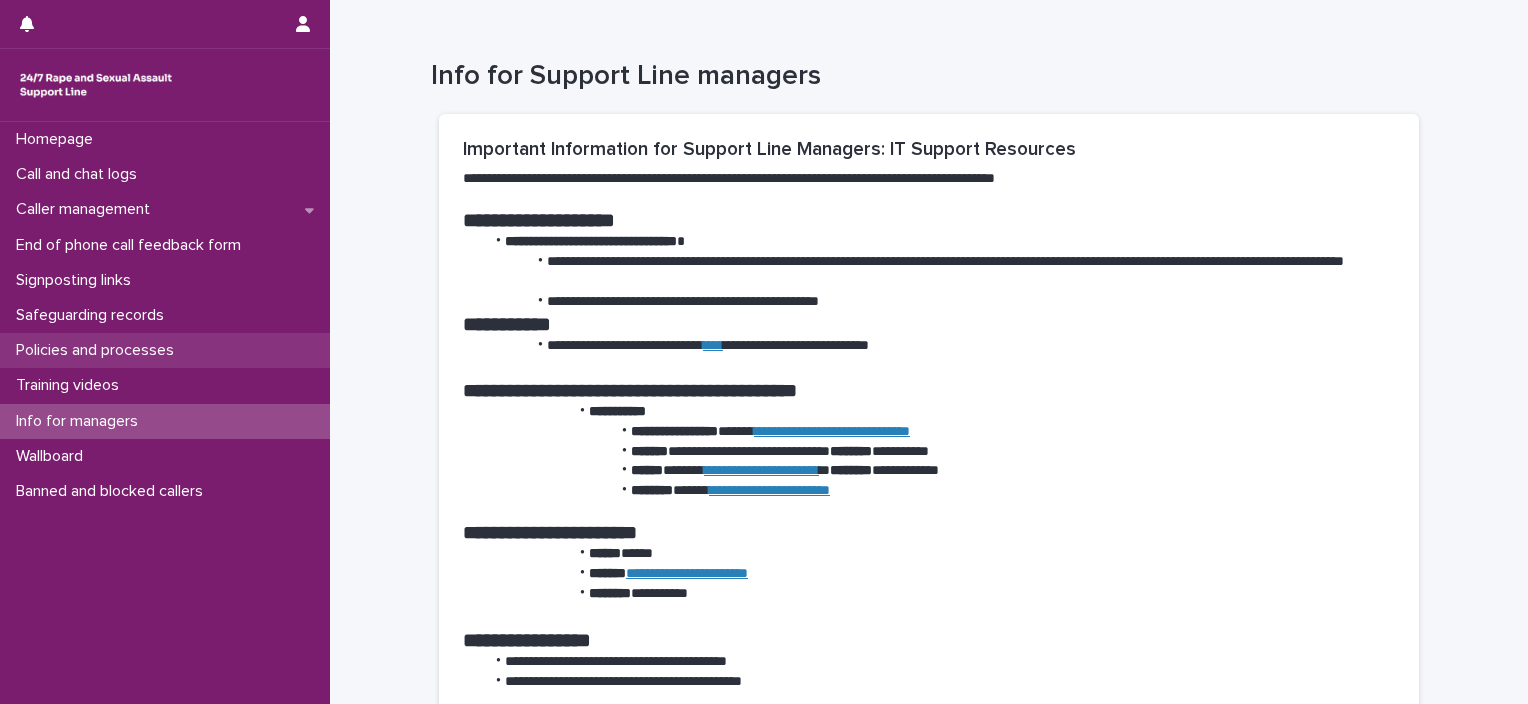 click on "Policies and processes" at bounding box center [99, 350] 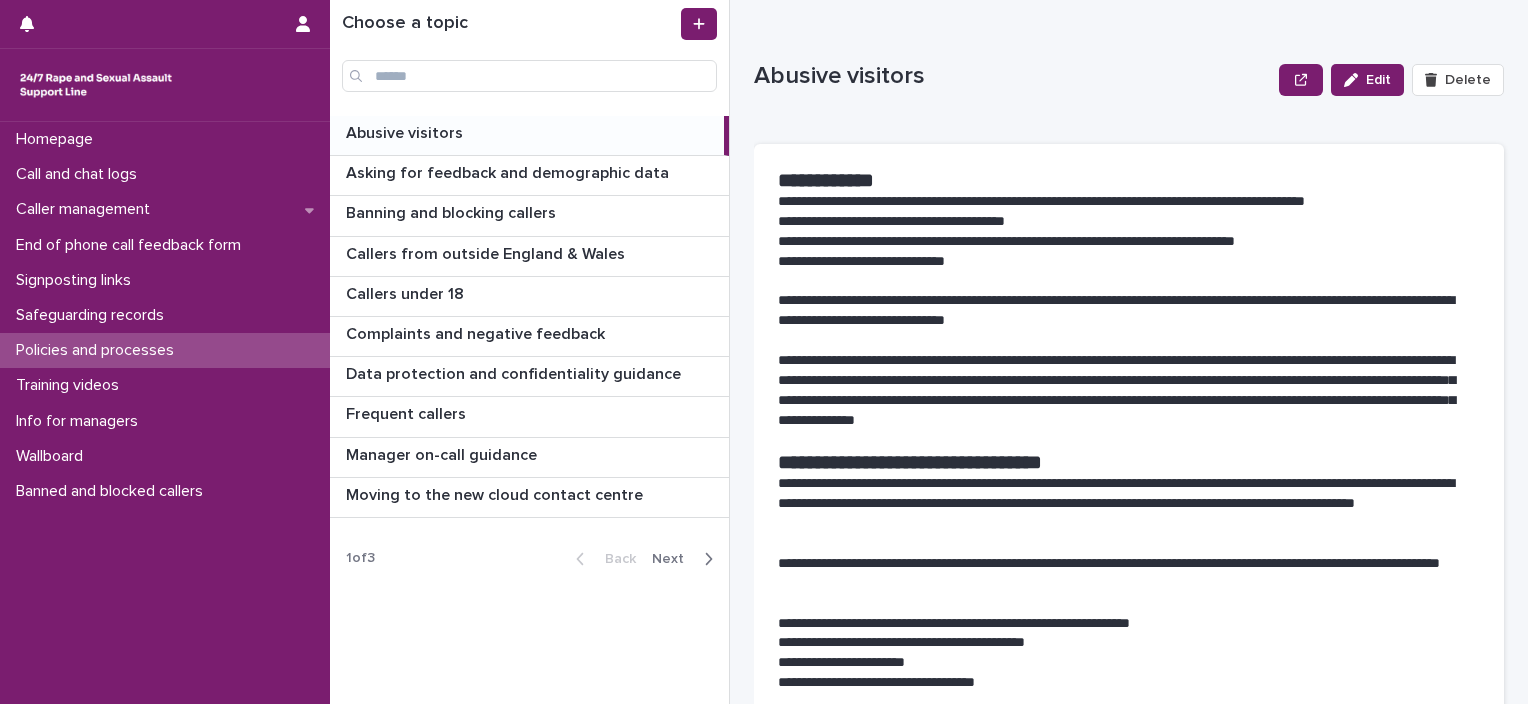 click on "Next" at bounding box center [674, 559] 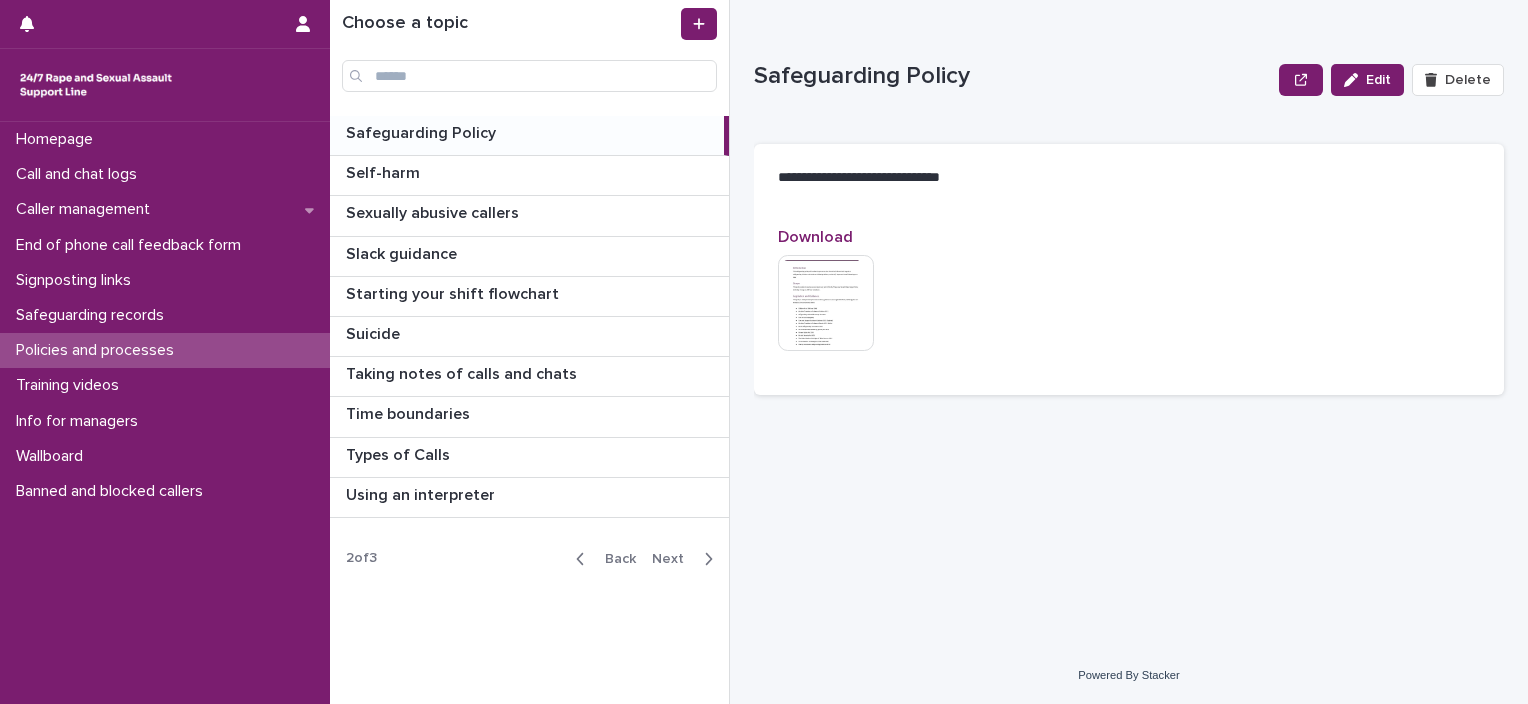 click on "Back" at bounding box center [614, 559] 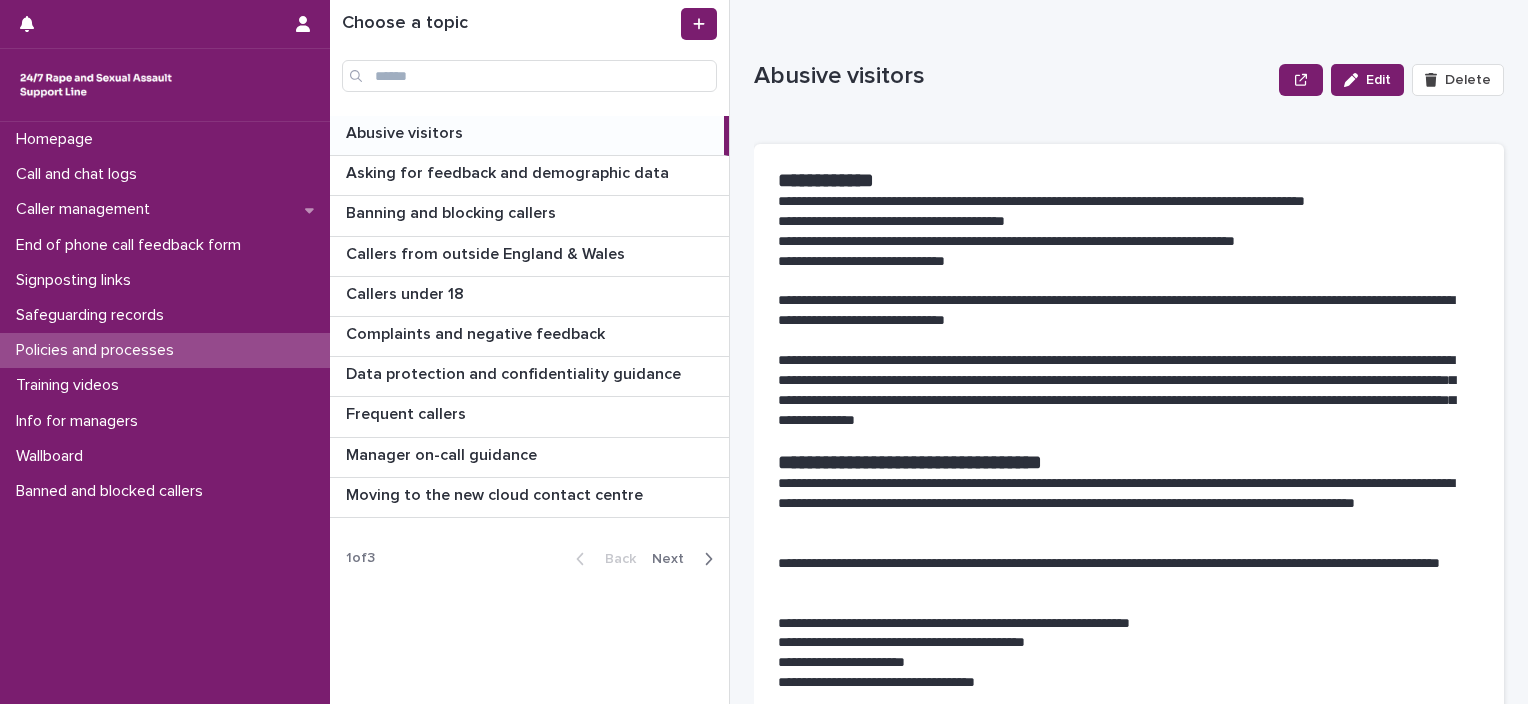 click at bounding box center (704, 559) 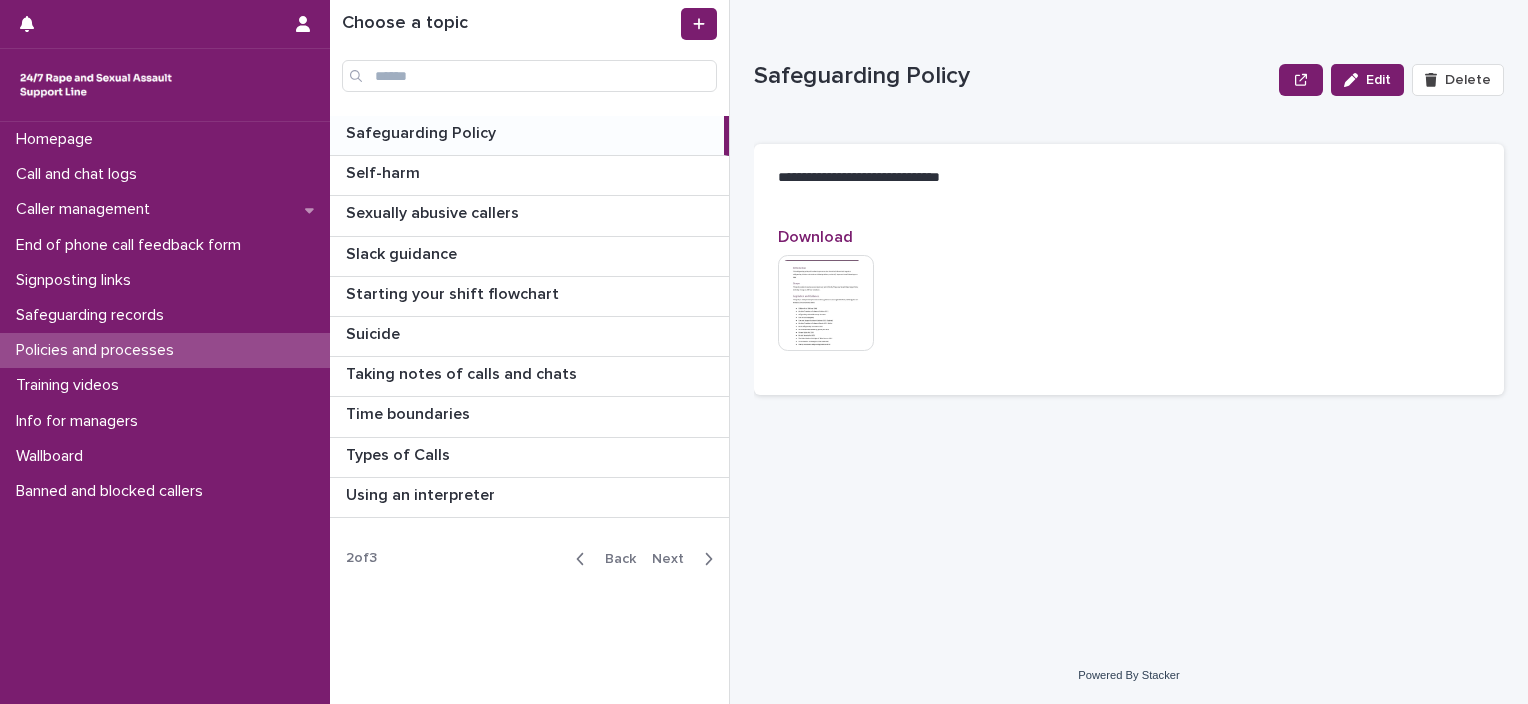 click at bounding box center [704, 559] 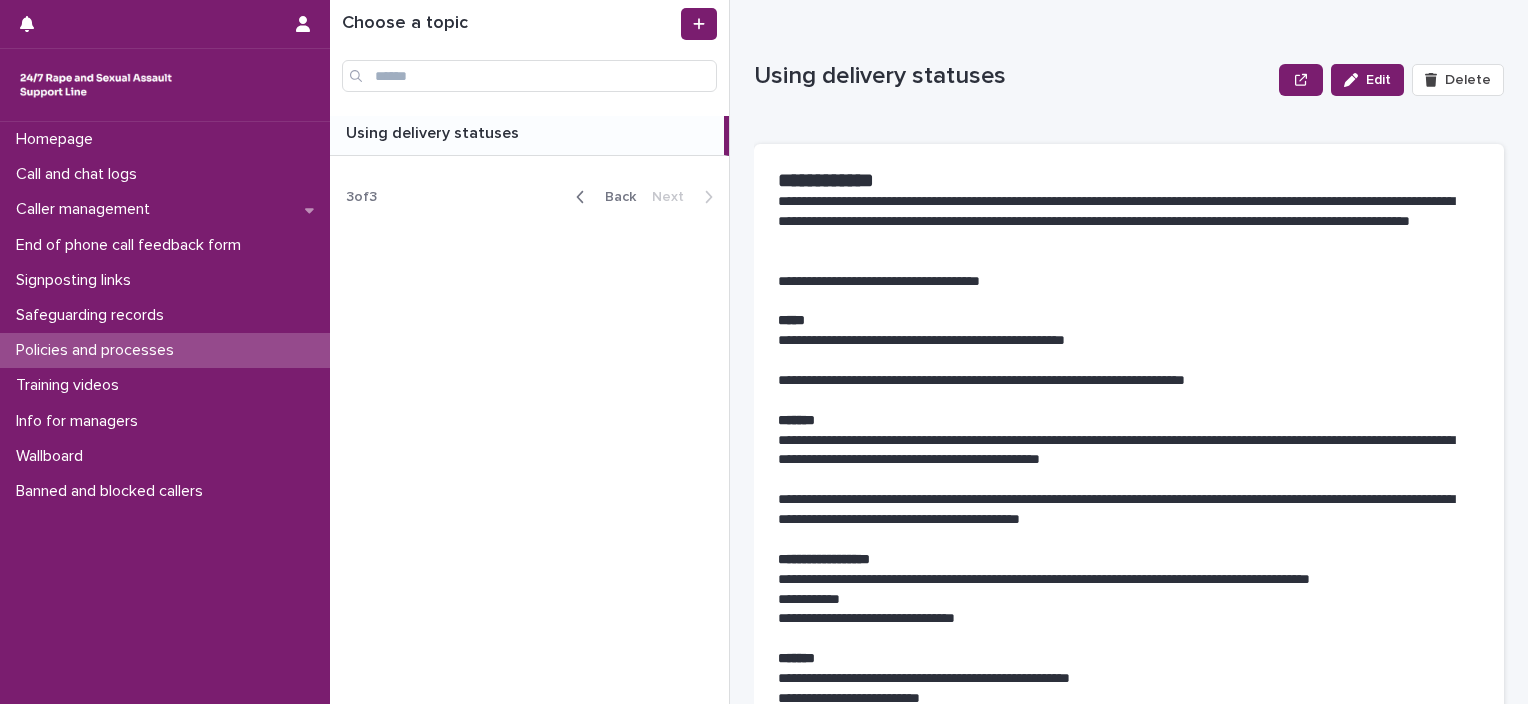 click on "Back" at bounding box center [614, 197] 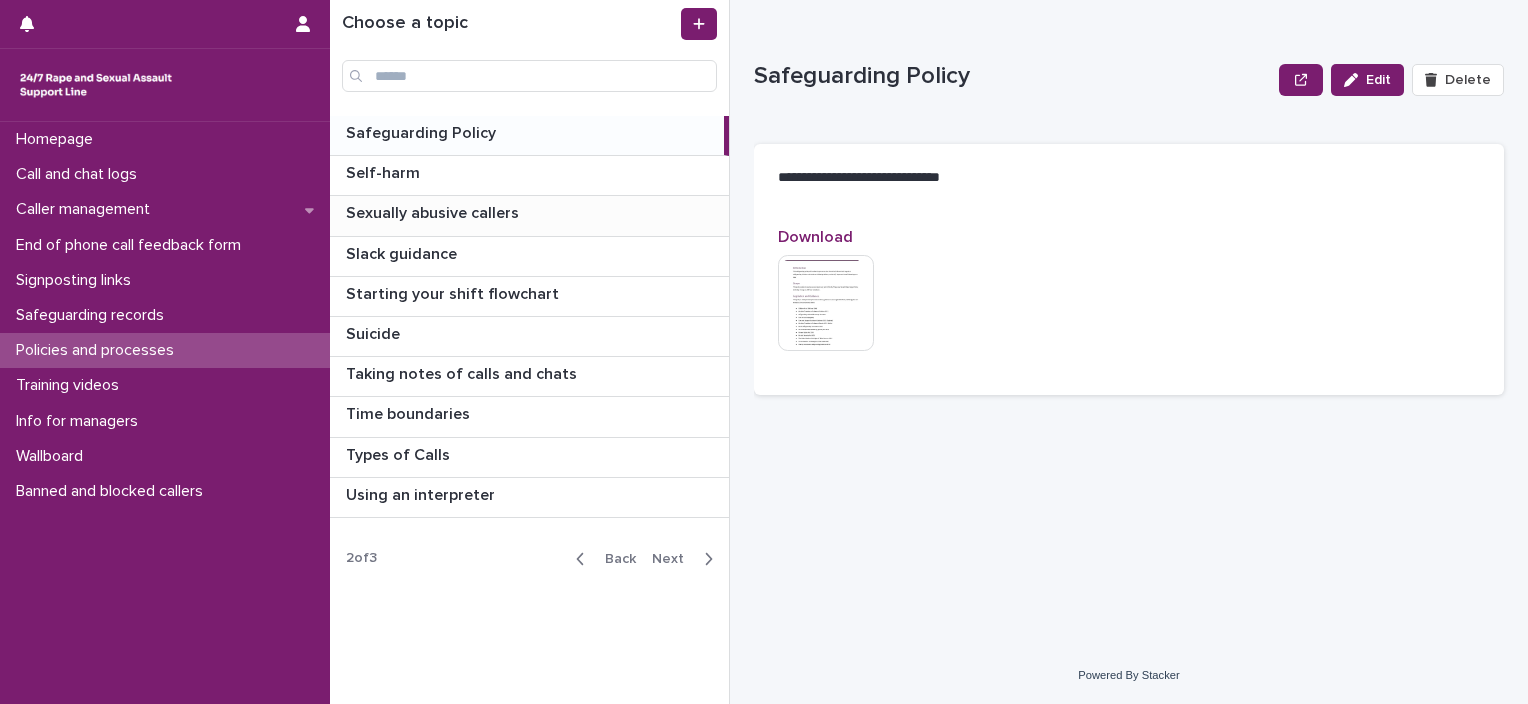 click on "Sexually abusive callers Sexually abusive callers" at bounding box center (529, 215) 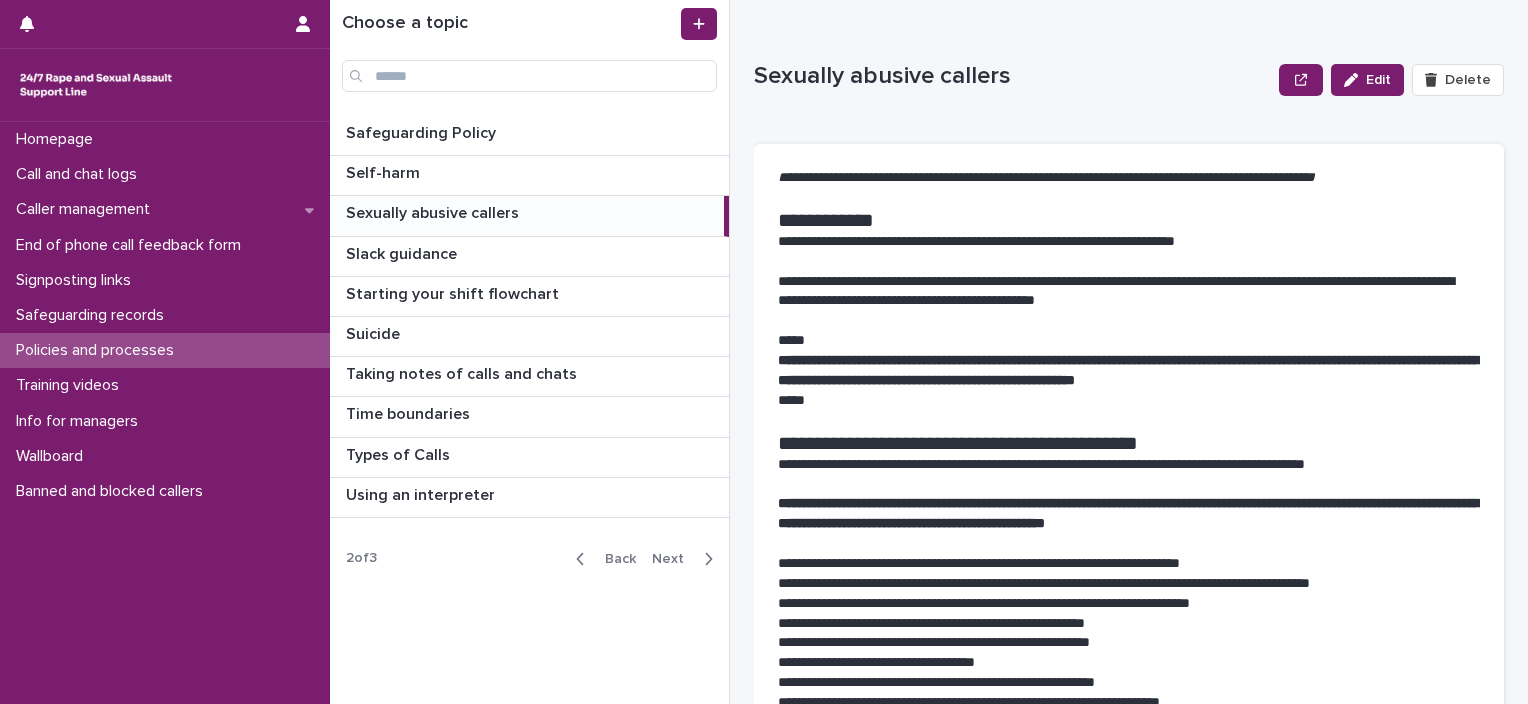 drag, startPoint x: 507, startPoint y: 228, endPoint x: 516, endPoint y: 104, distance: 124.32619 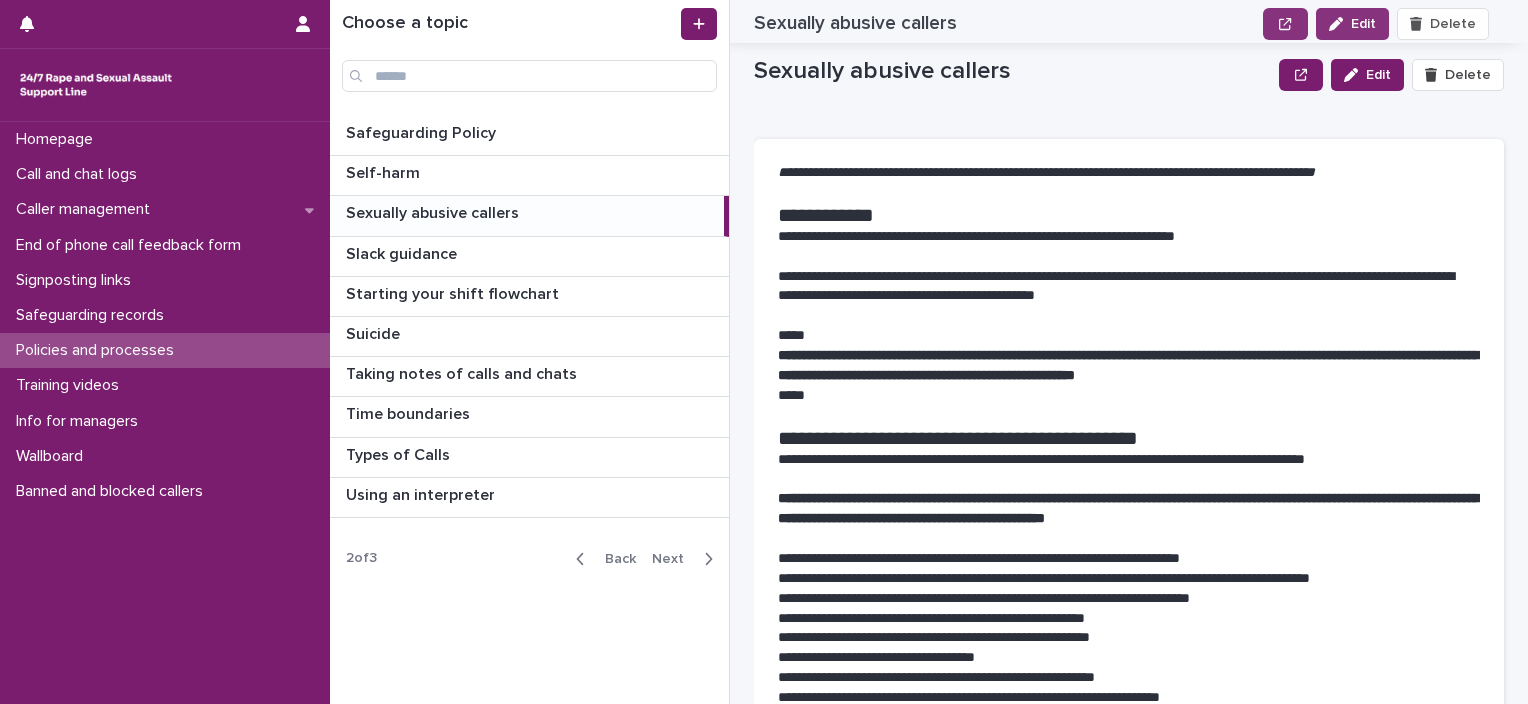 scroll, scrollTop: 0, scrollLeft: 0, axis: both 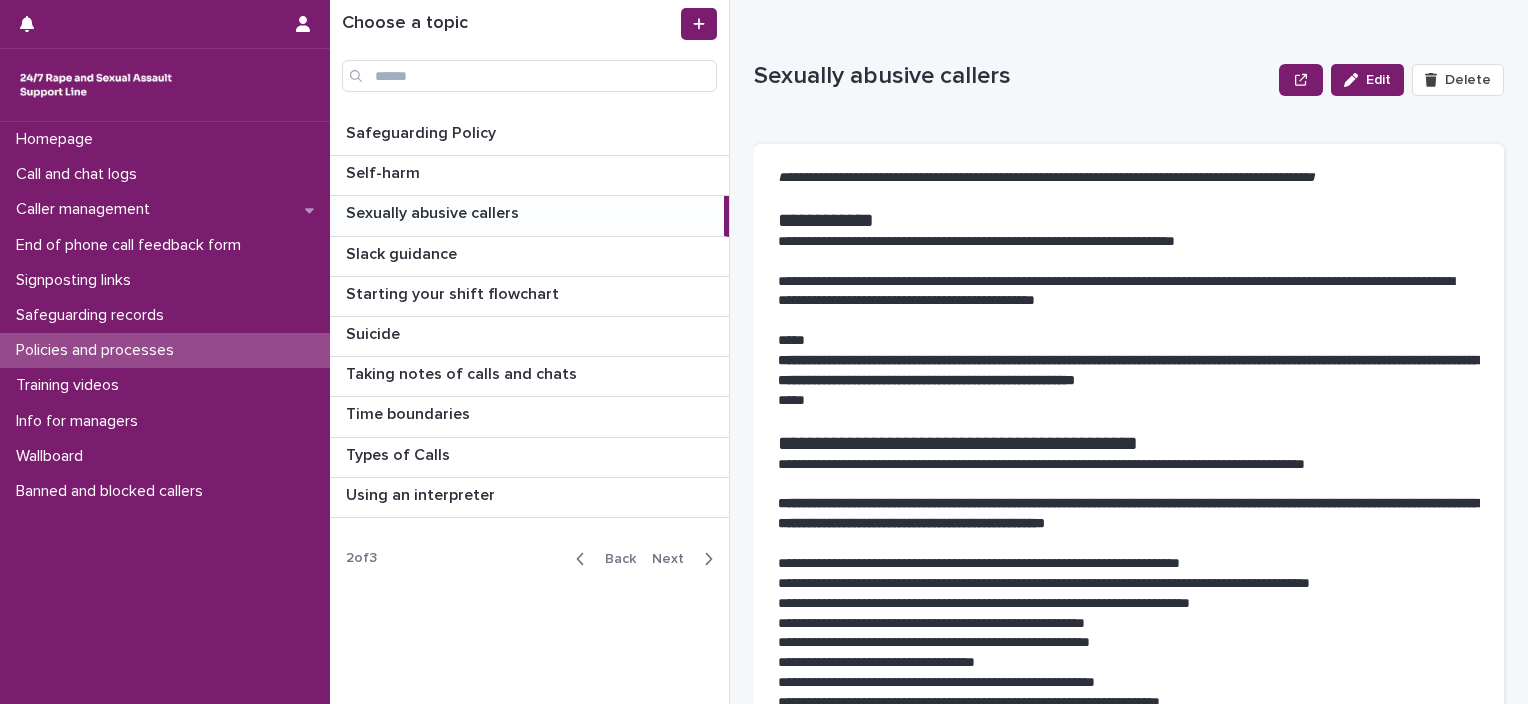 click on "Back" at bounding box center (614, 559) 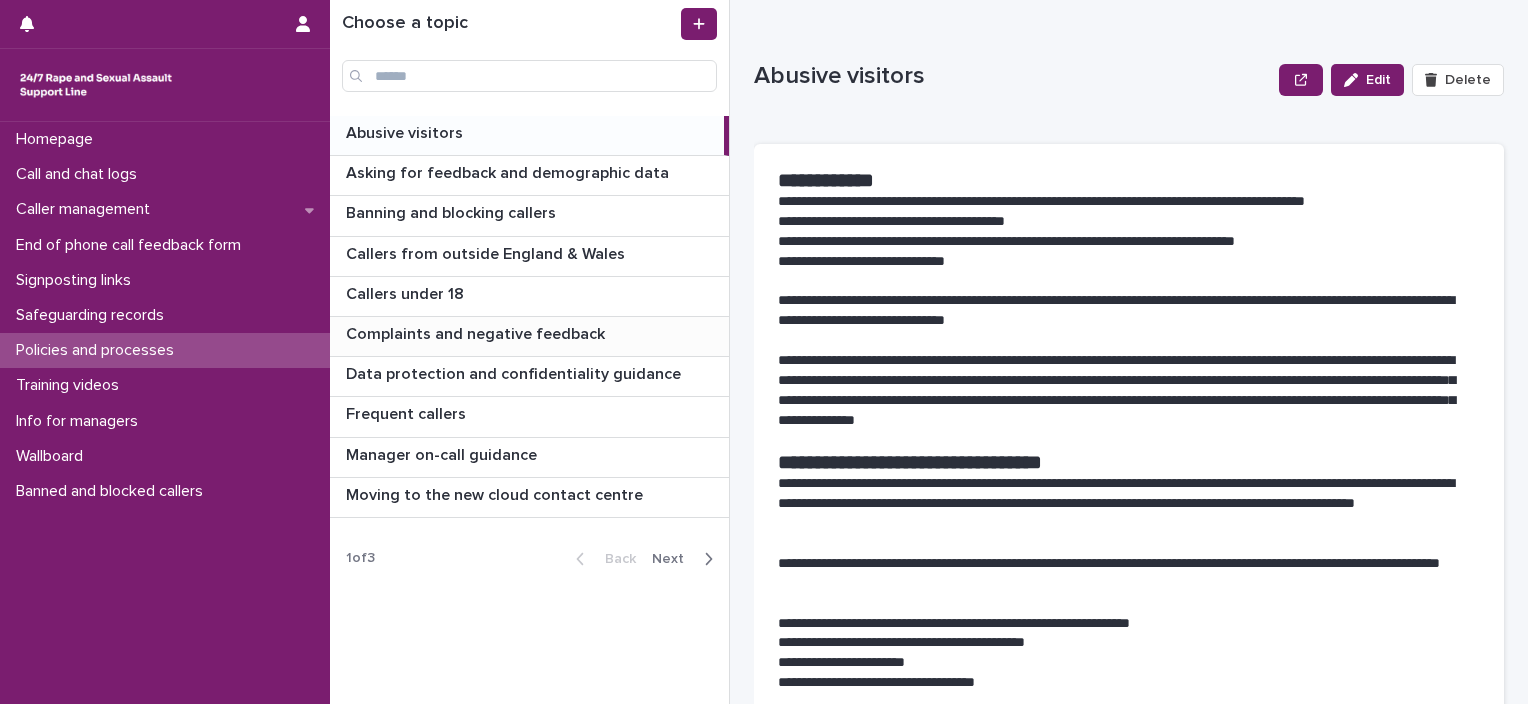 click on "Complaints and negative feedback Complaints and negative feedback" at bounding box center (529, 336) 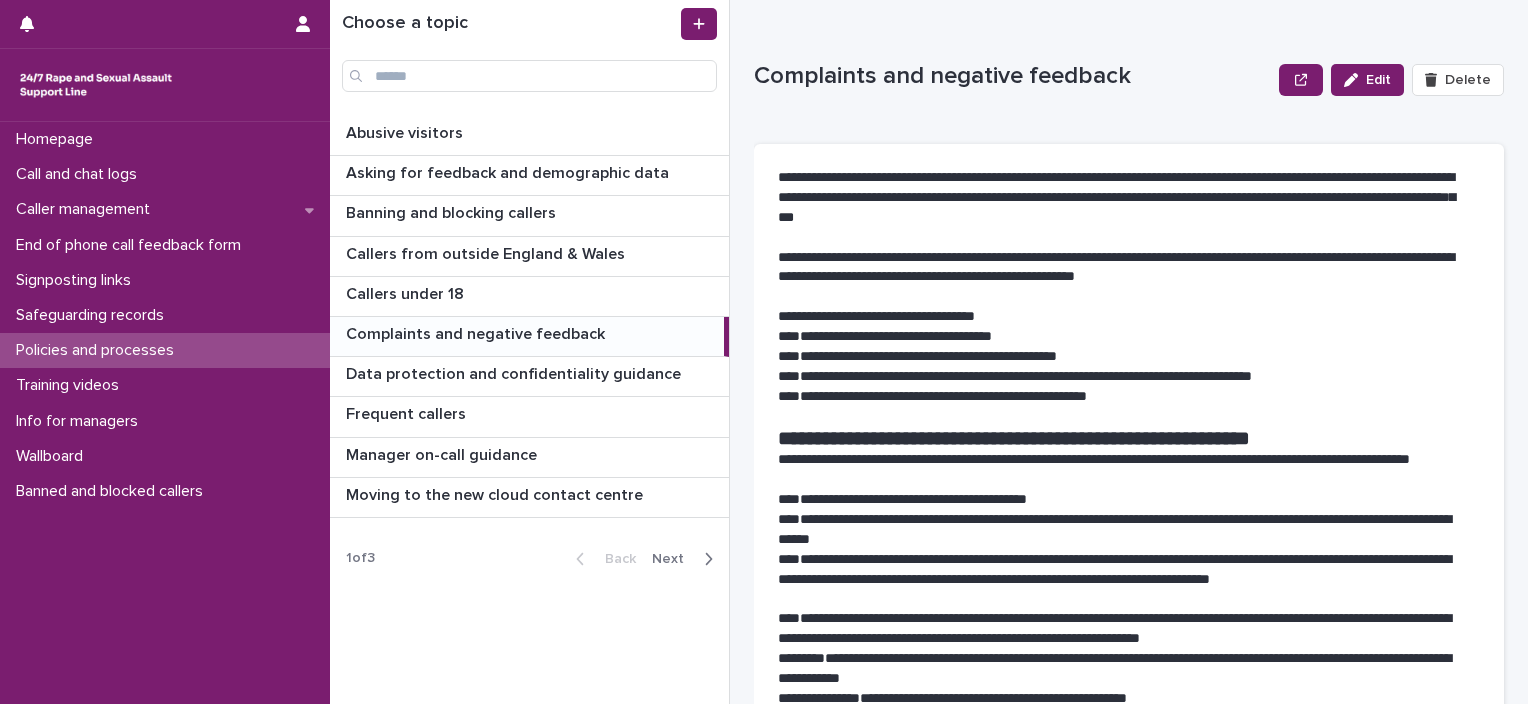 click on "Next" at bounding box center [686, 559] 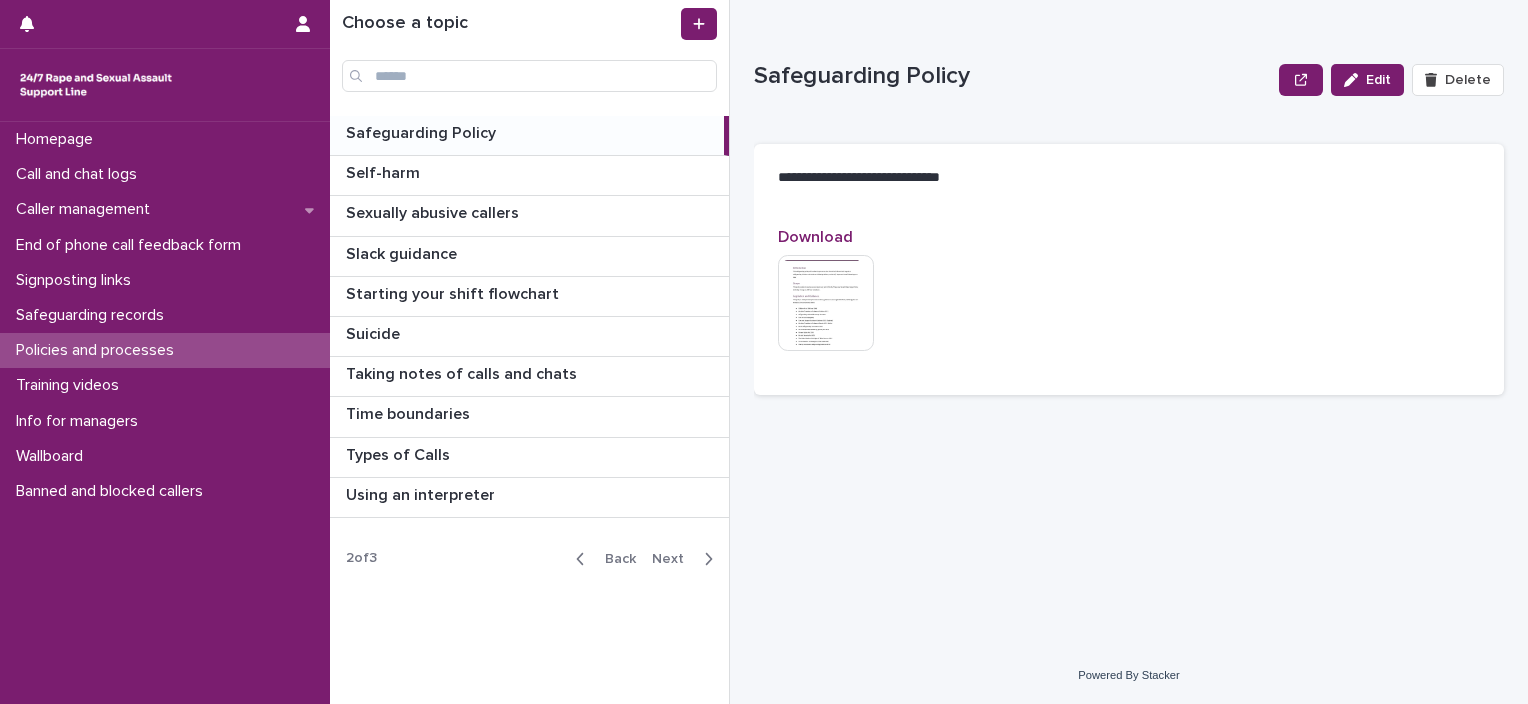 click on "Next" at bounding box center (674, 559) 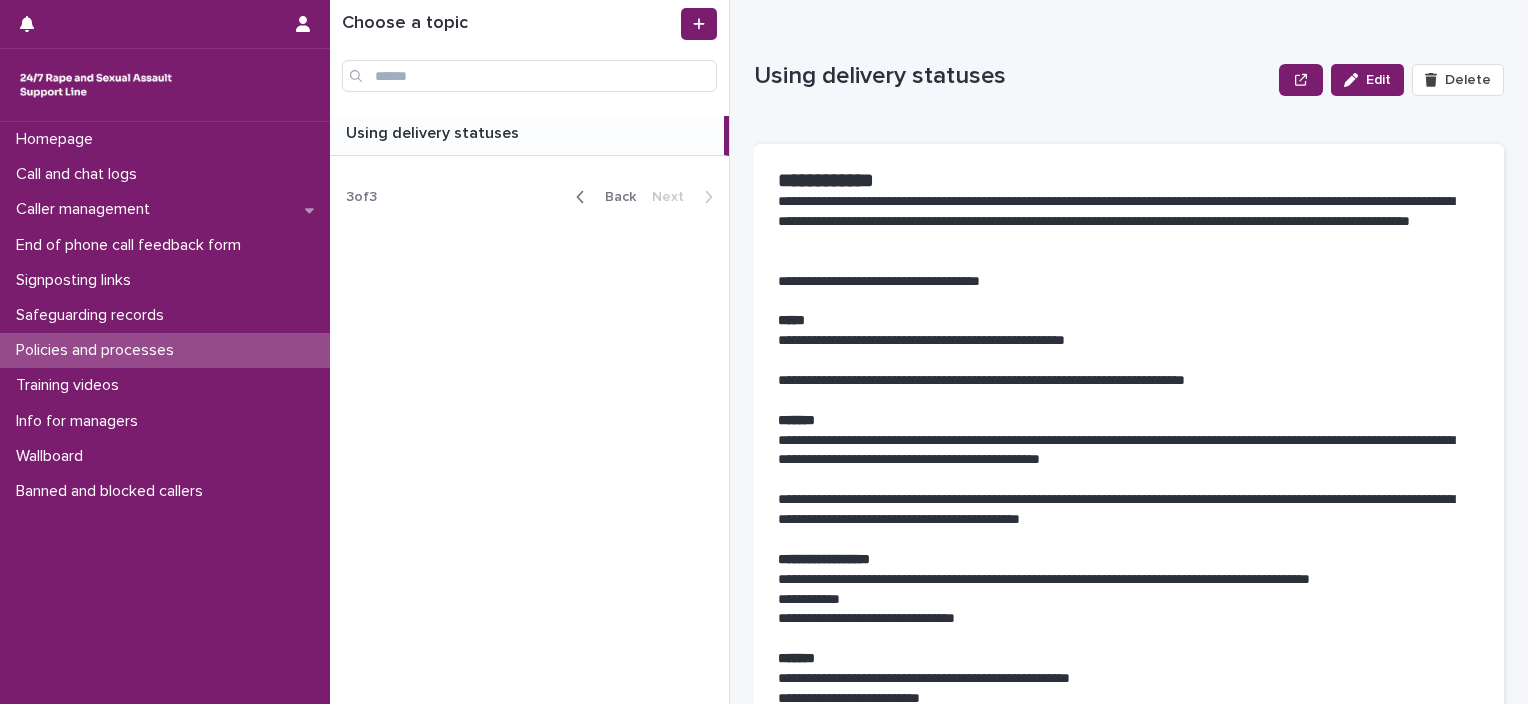 click on "Back" at bounding box center (614, 197) 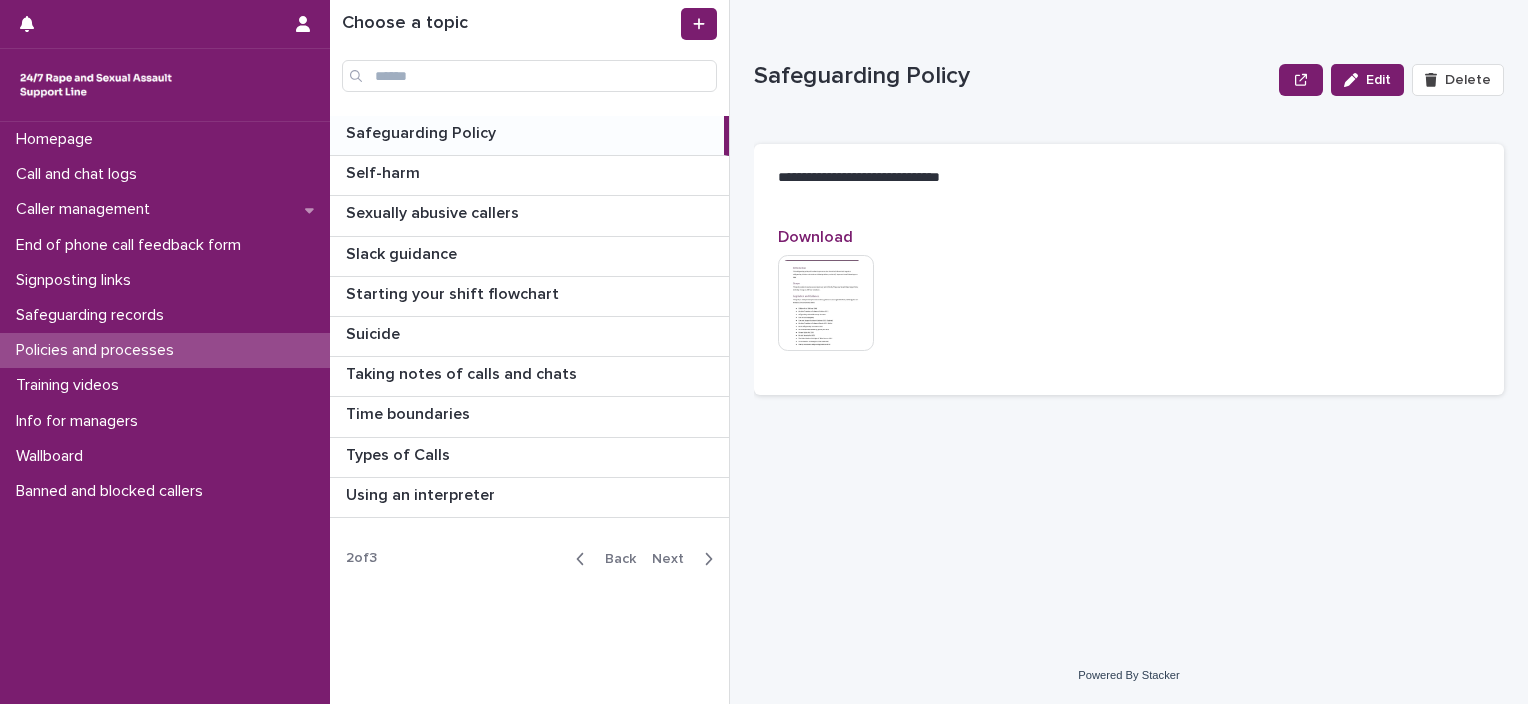 click on "Back" at bounding box center (614, 559) 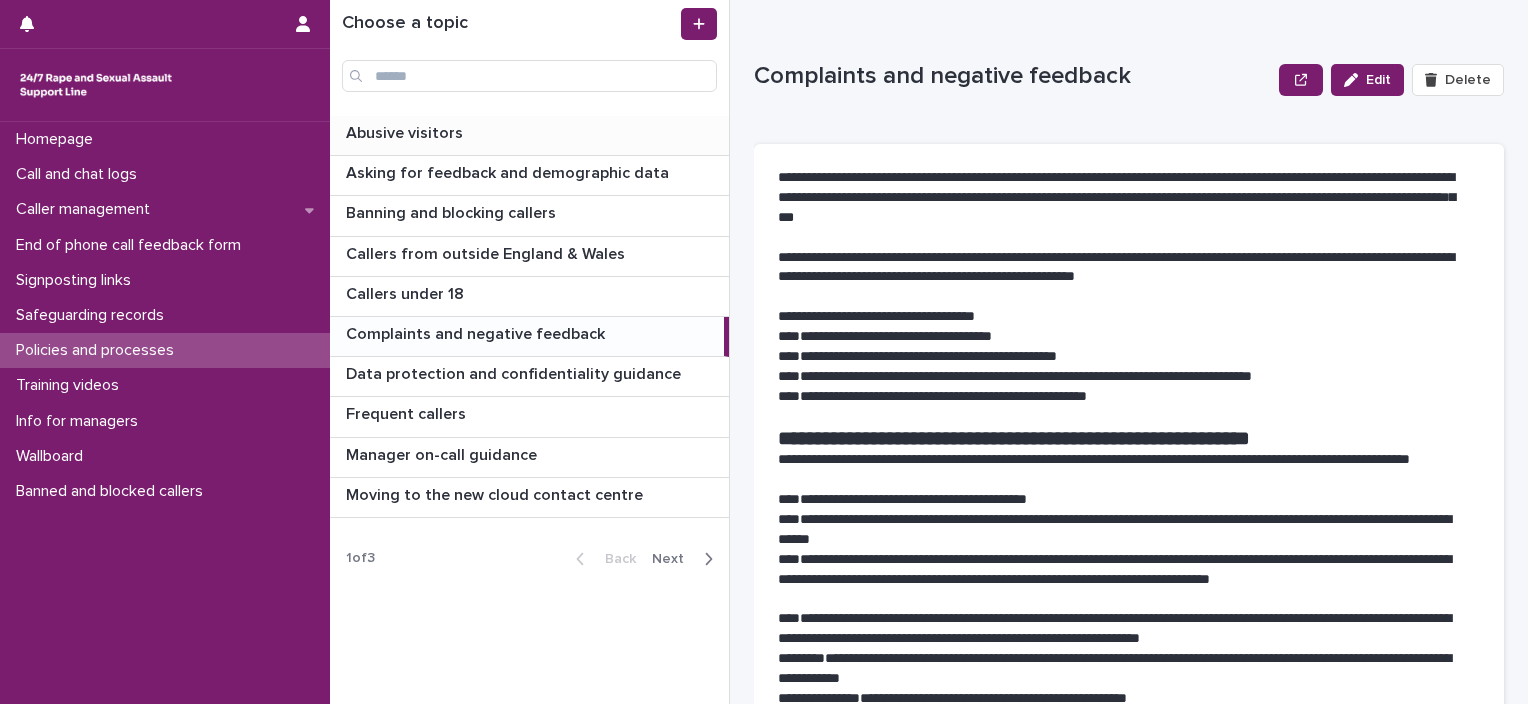 click on "Abusive visitors Abusive visitors" at bounding box center (529, 135) 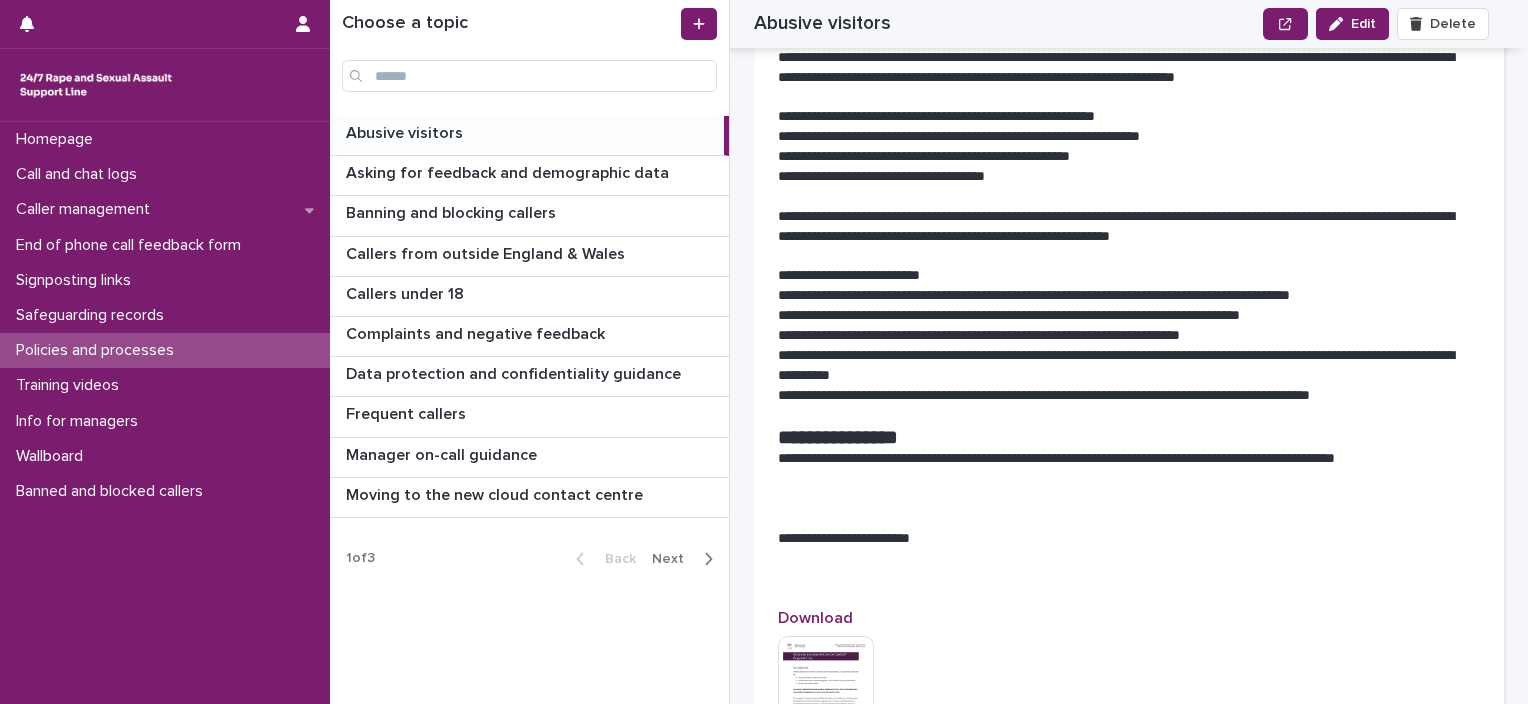 scroll, scrollTop: 2000, scrollLeft: 0, axis: vertical 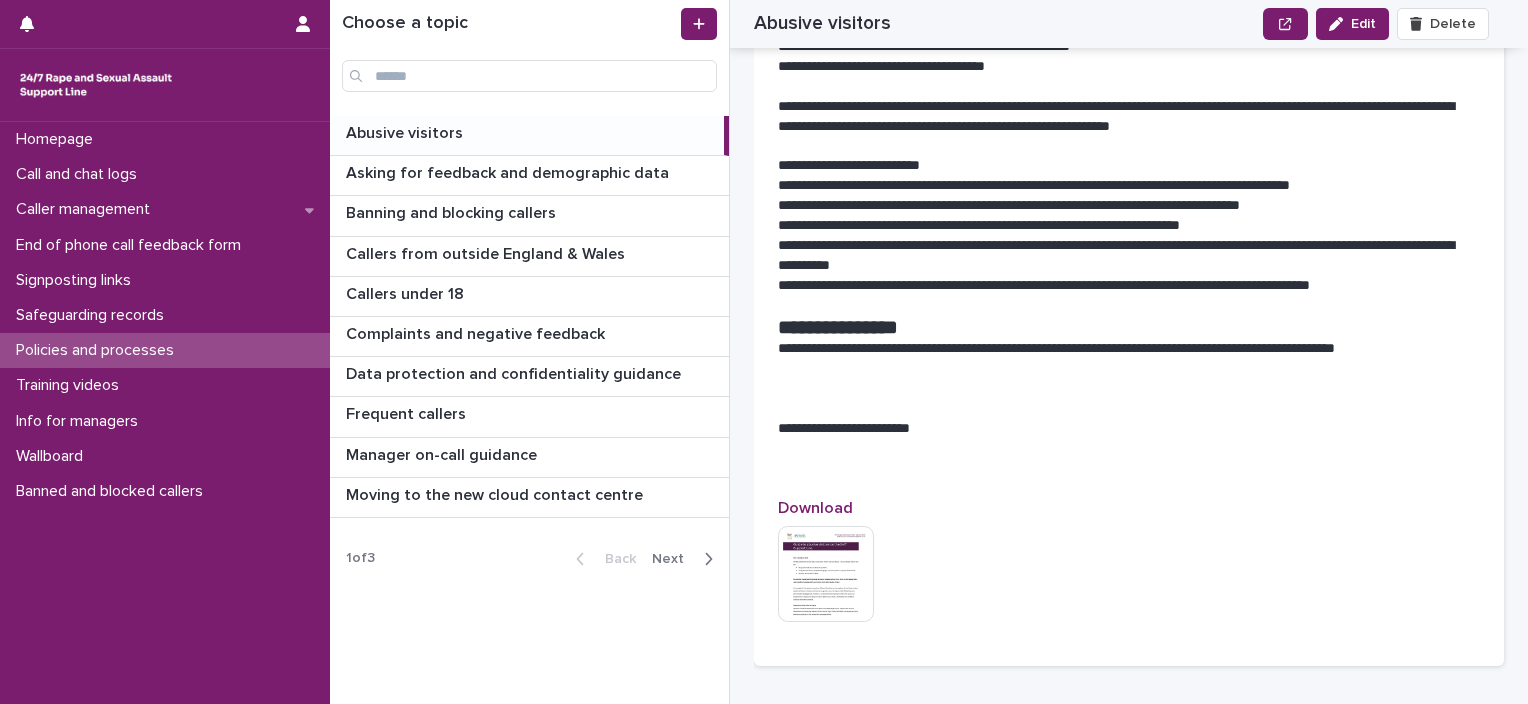 click on "Next" at bounding box center (674, 559) 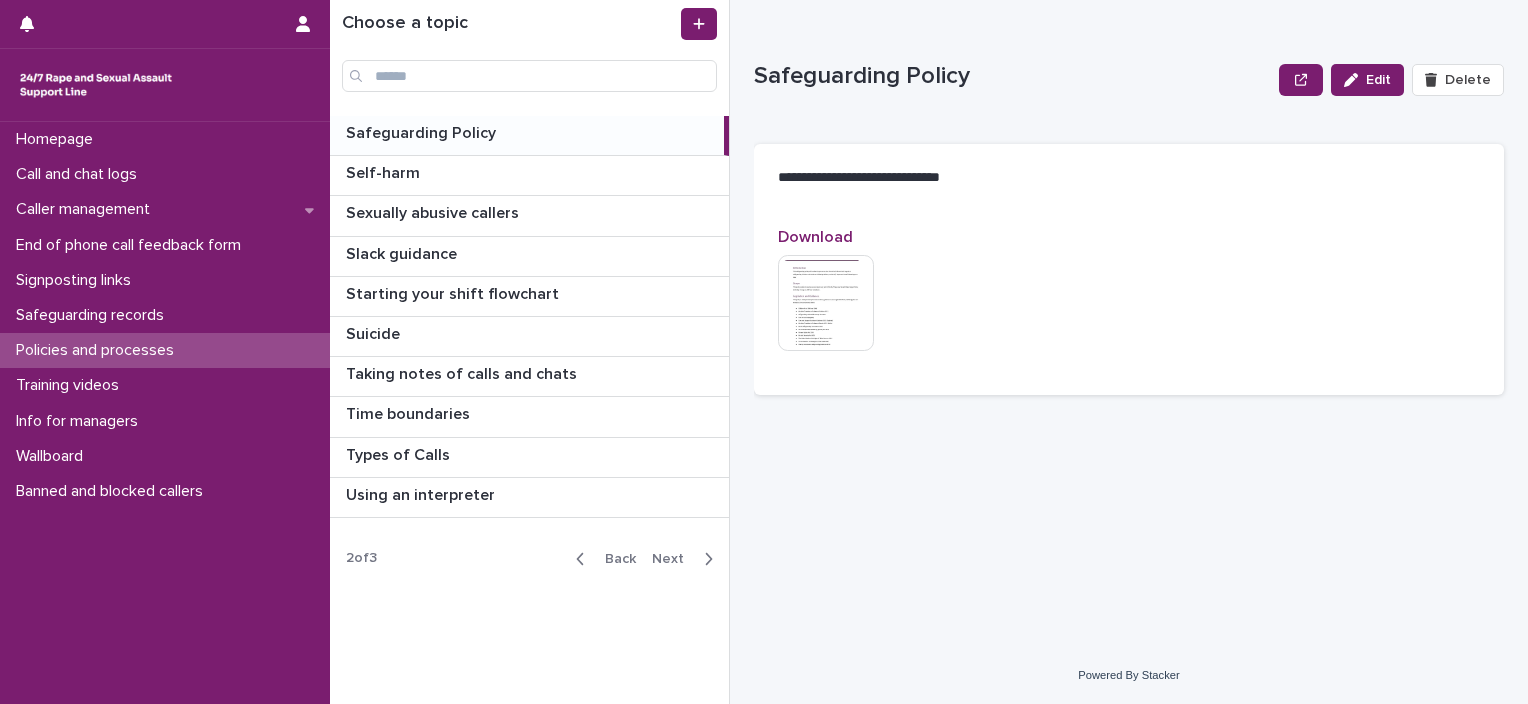 scroll, scrollTop: 0, scrollLeft: 0, axis: both 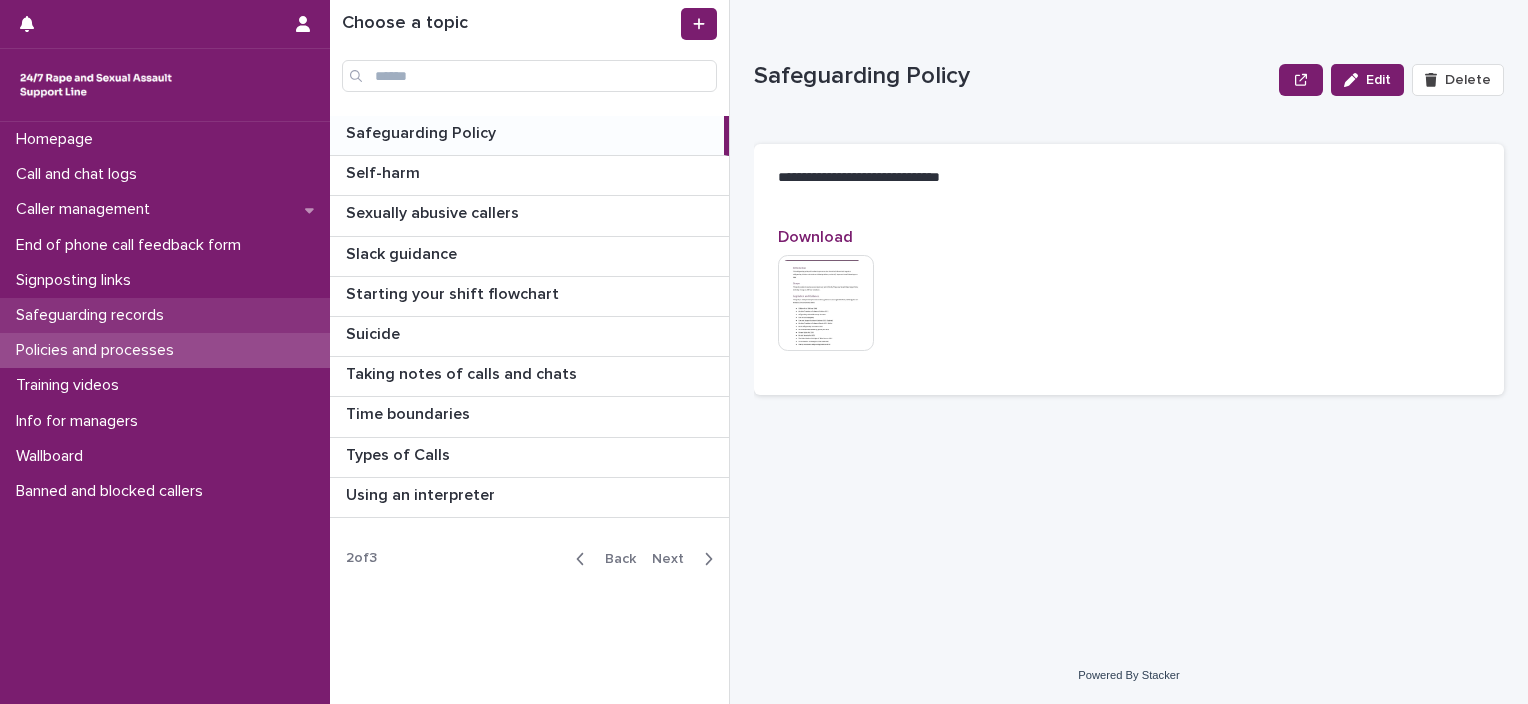 click on "Safeguarding records" at bounding box center (165, 315) 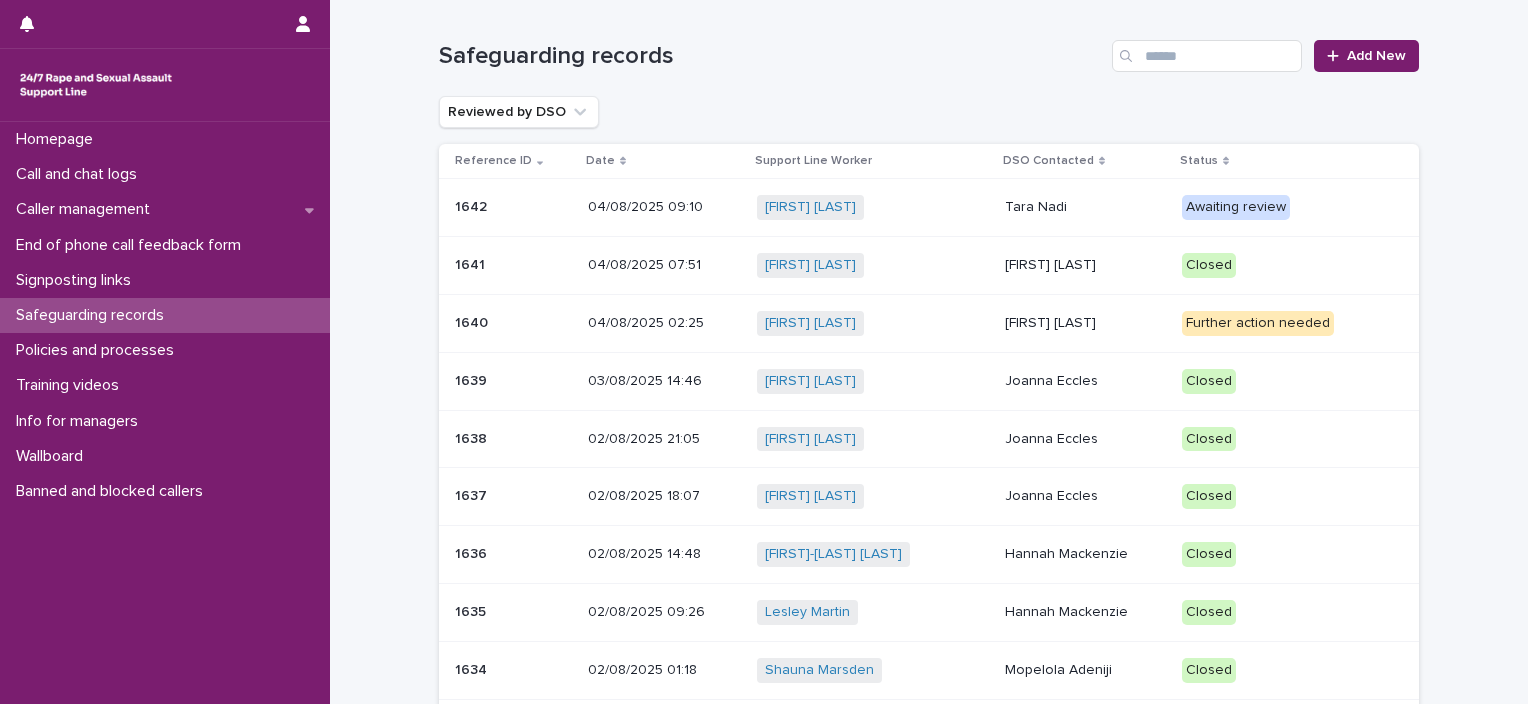 click on "[FIRST] [LAST]   + 0" at bounding box center [872, 323] 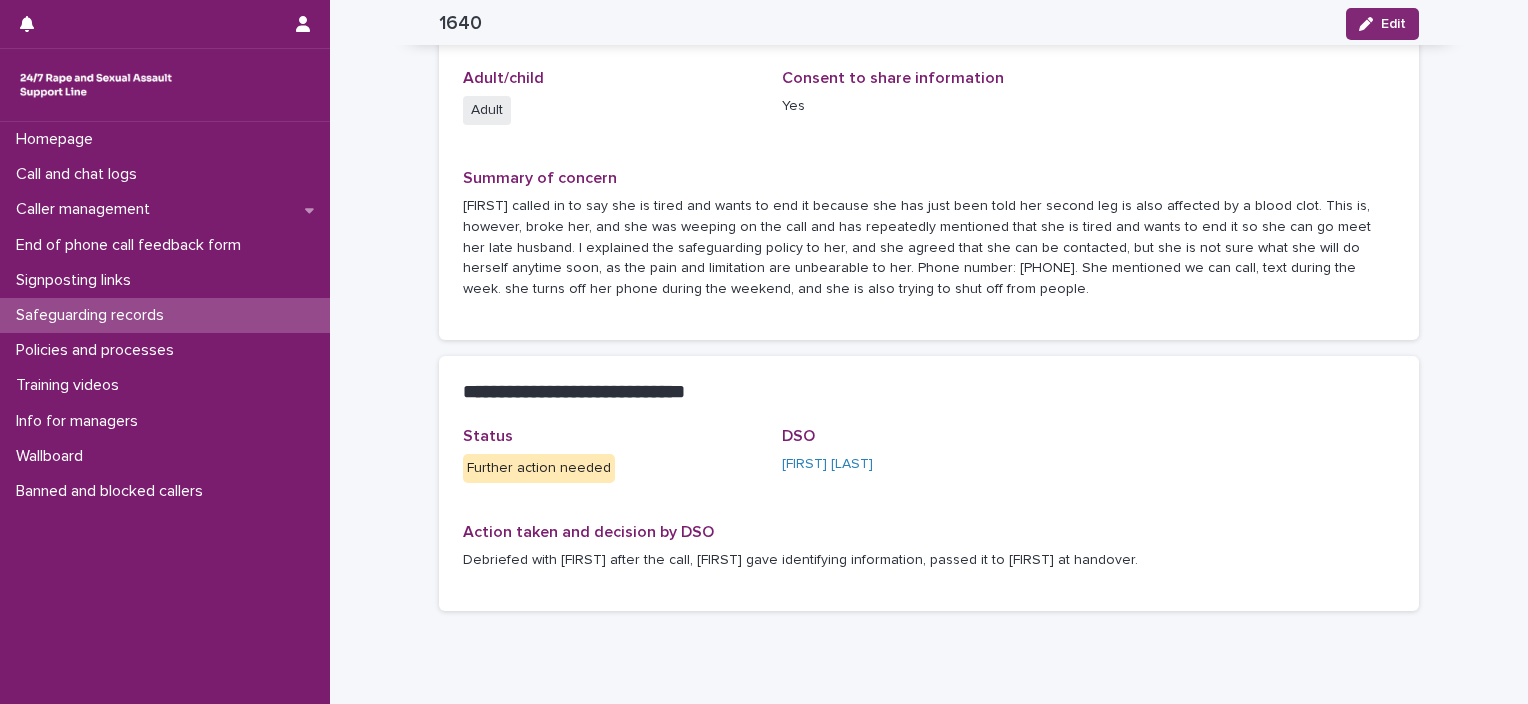 scroll, scrollTop: 400, scrollLeft: 0, axis: vertical 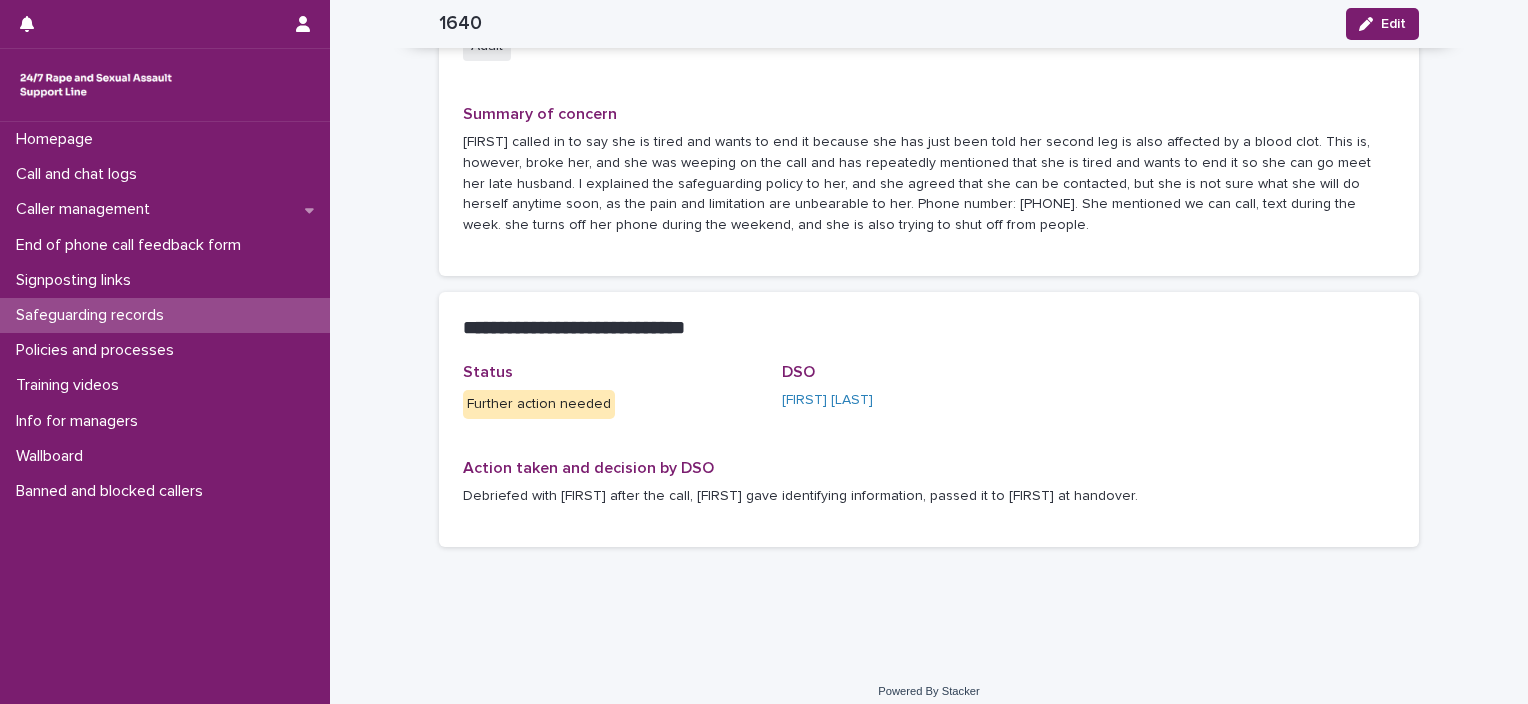click on "Safeguarding records" at bounding box center [94, 315] 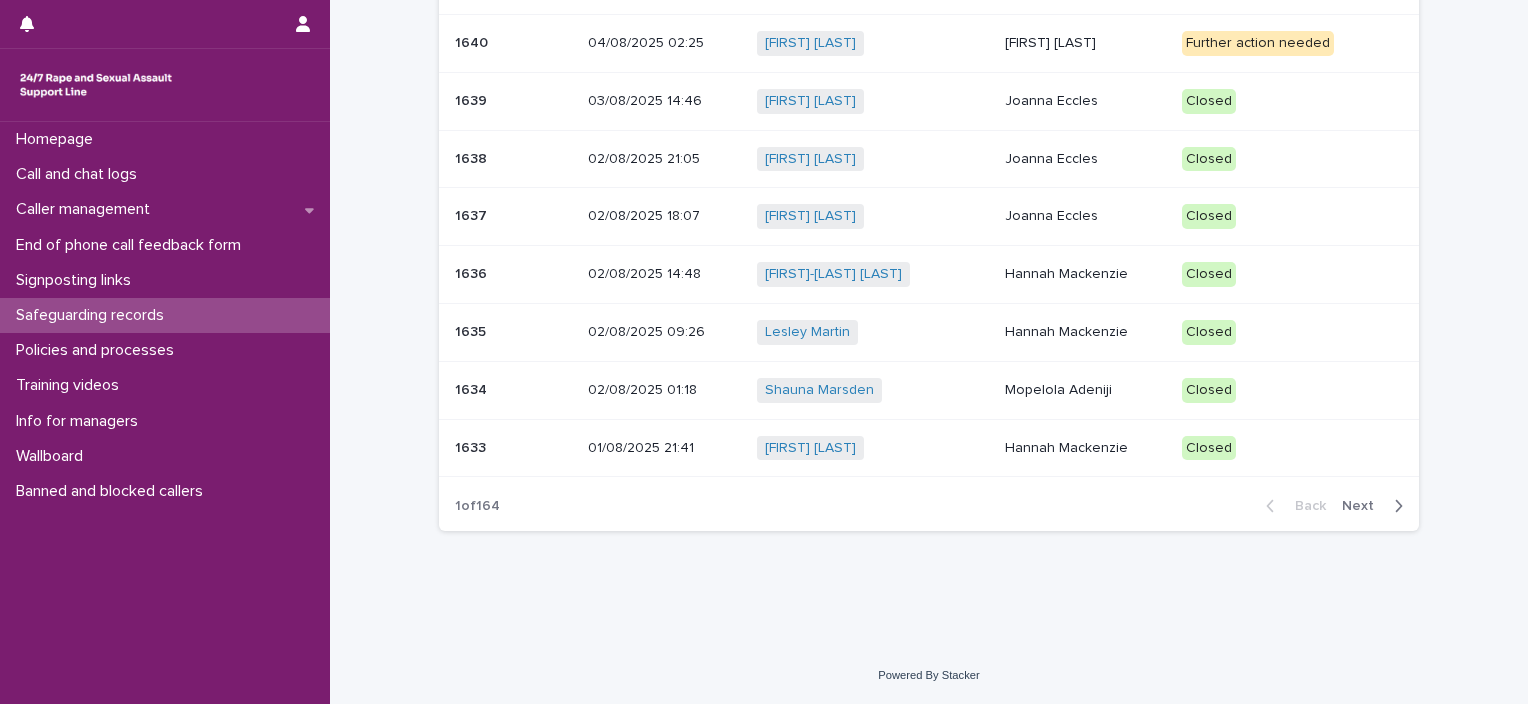 scroll, scrollTop: 0, scrollLeft: 0, axis: both 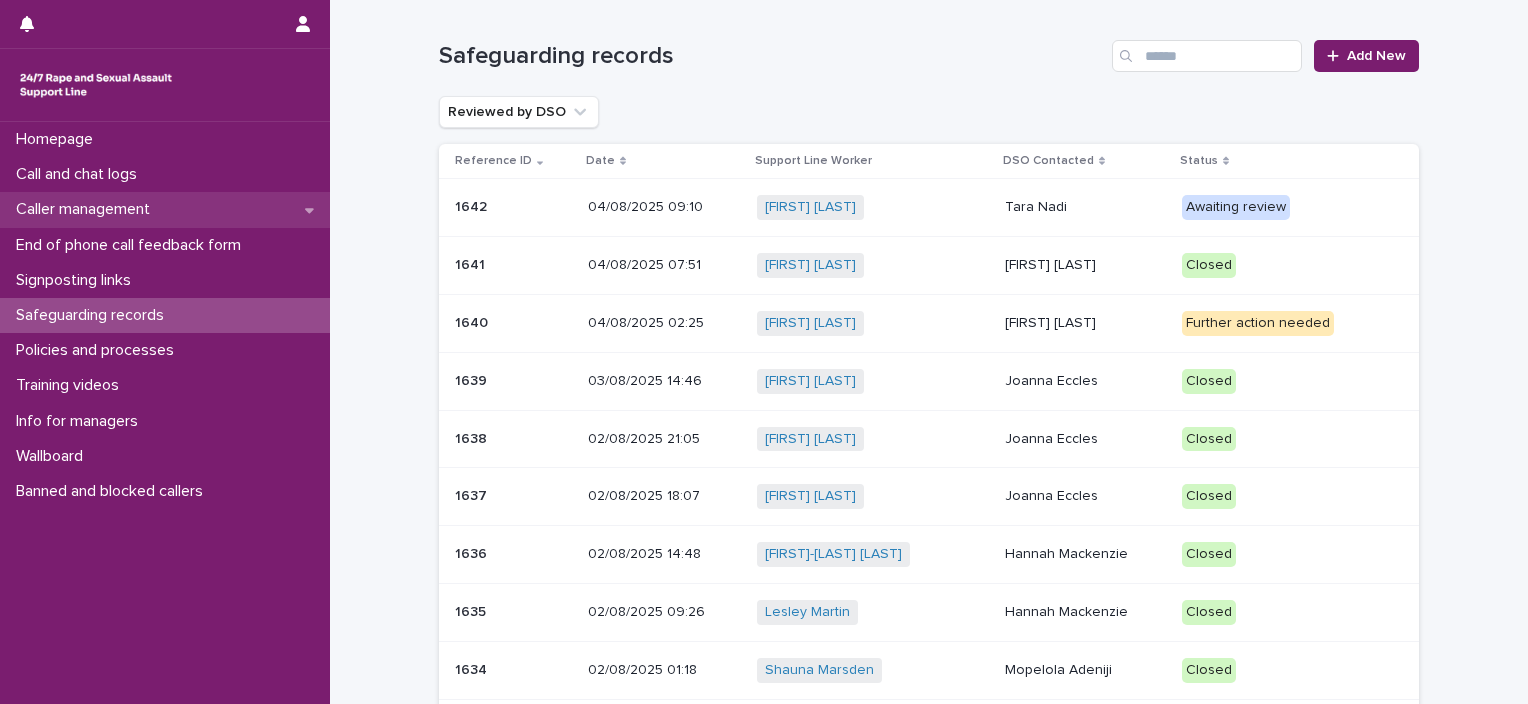 click on "Caller management" at bounding box center [87, 209] 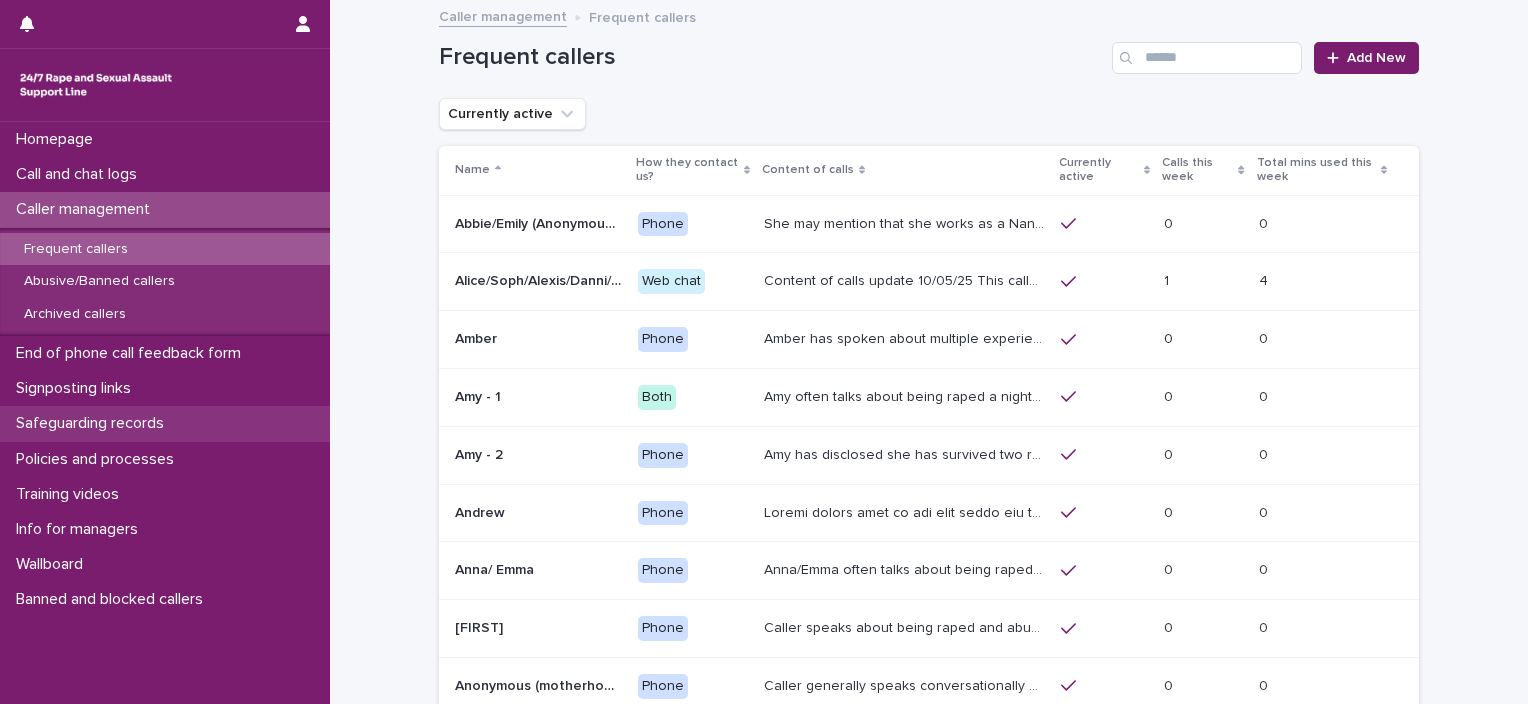 click on "Safeguarding records" at bounding box center [165, 423] 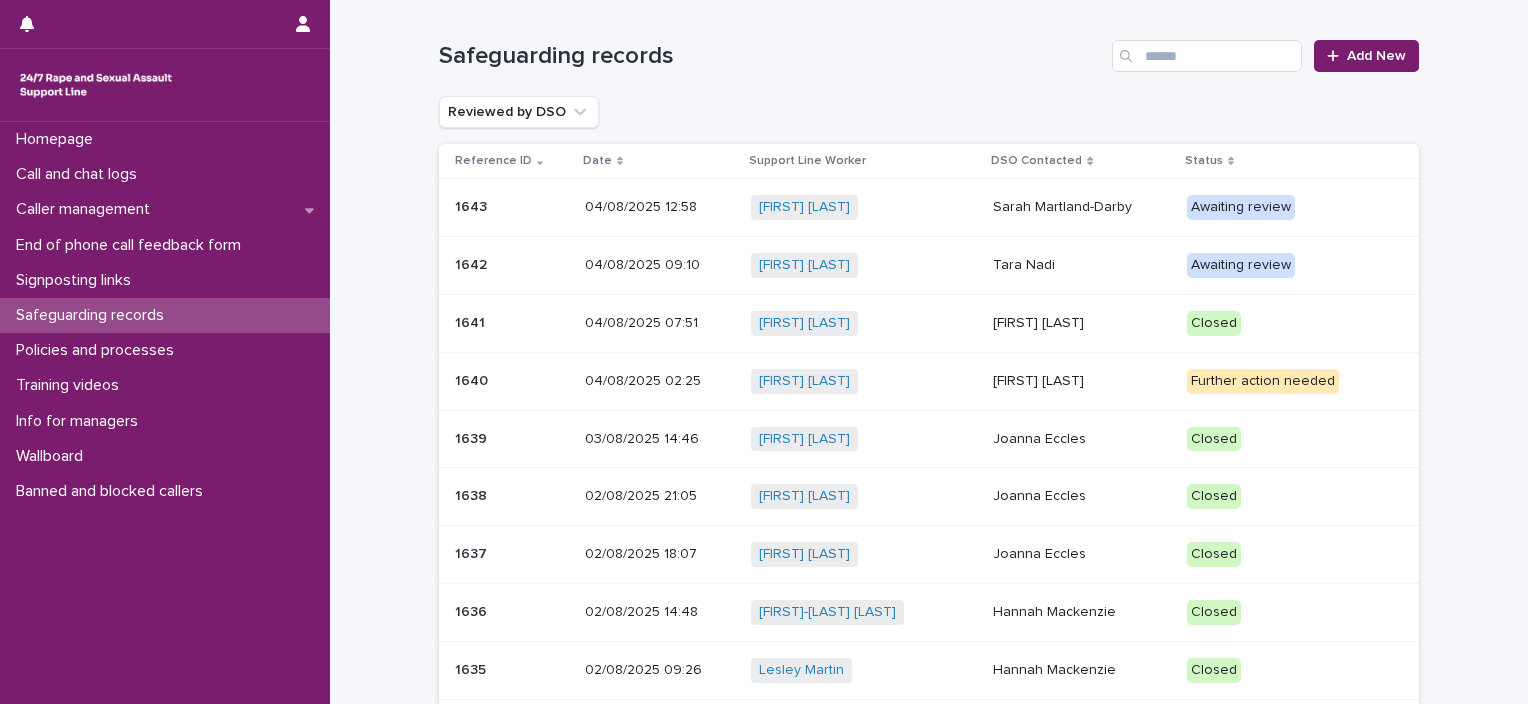 click on "[FIRST] [LAST]   + 0" at bounding box center [864, 207] 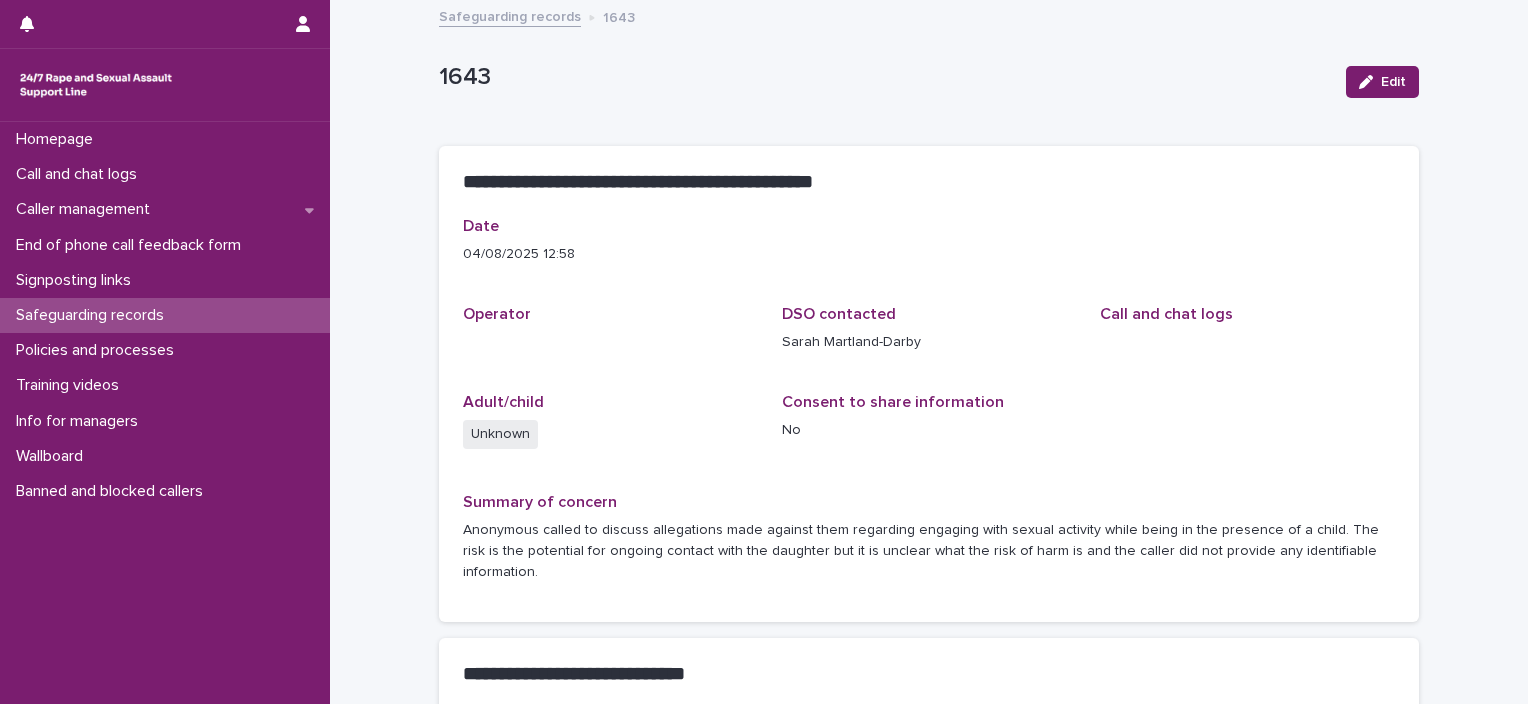 click on "Edit" at bounding box center (1393, 82) 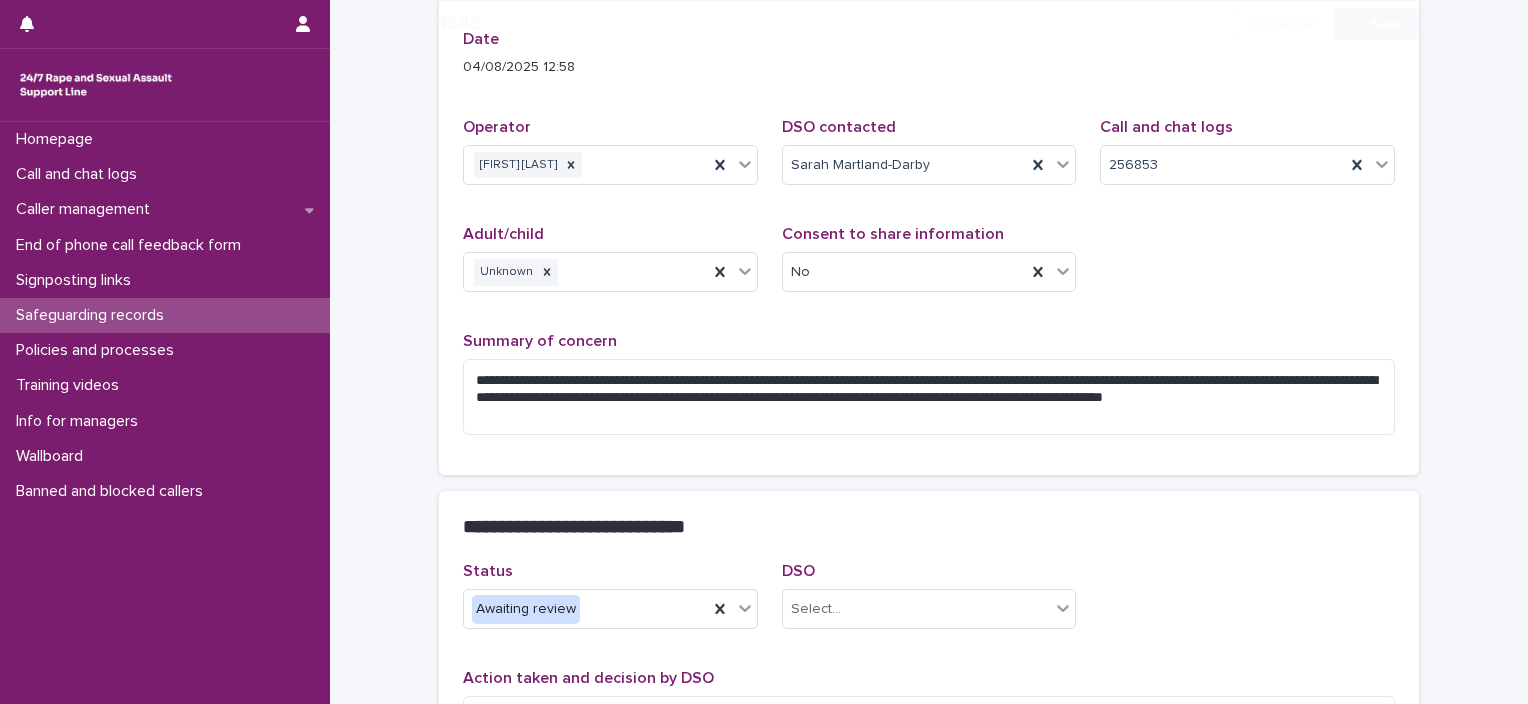 scroll, scrollTop: 300, scrollLeft: 0, axis: vertical 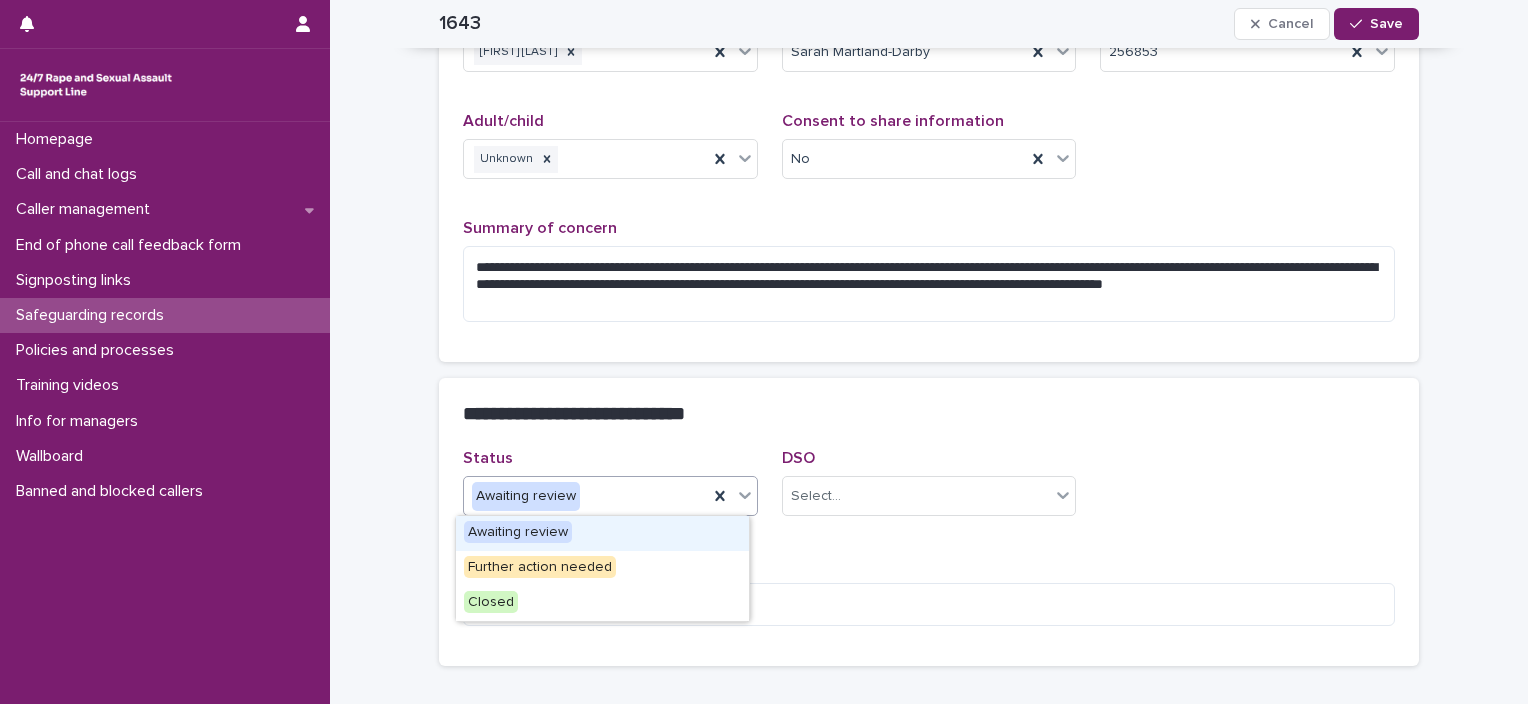 click on "Awaiting review" at bounding box center (586, 496) 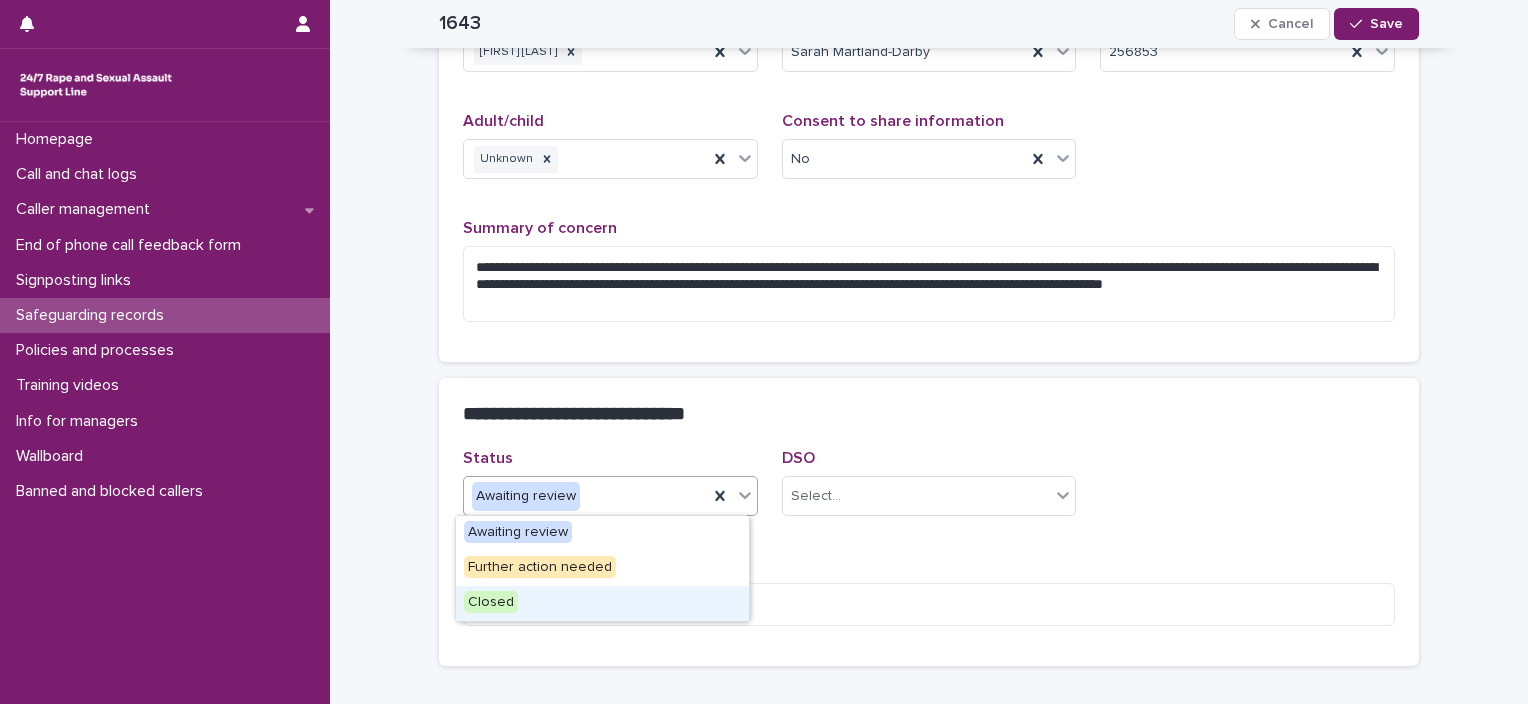click on "Closed" at bounding box center (602, 603) 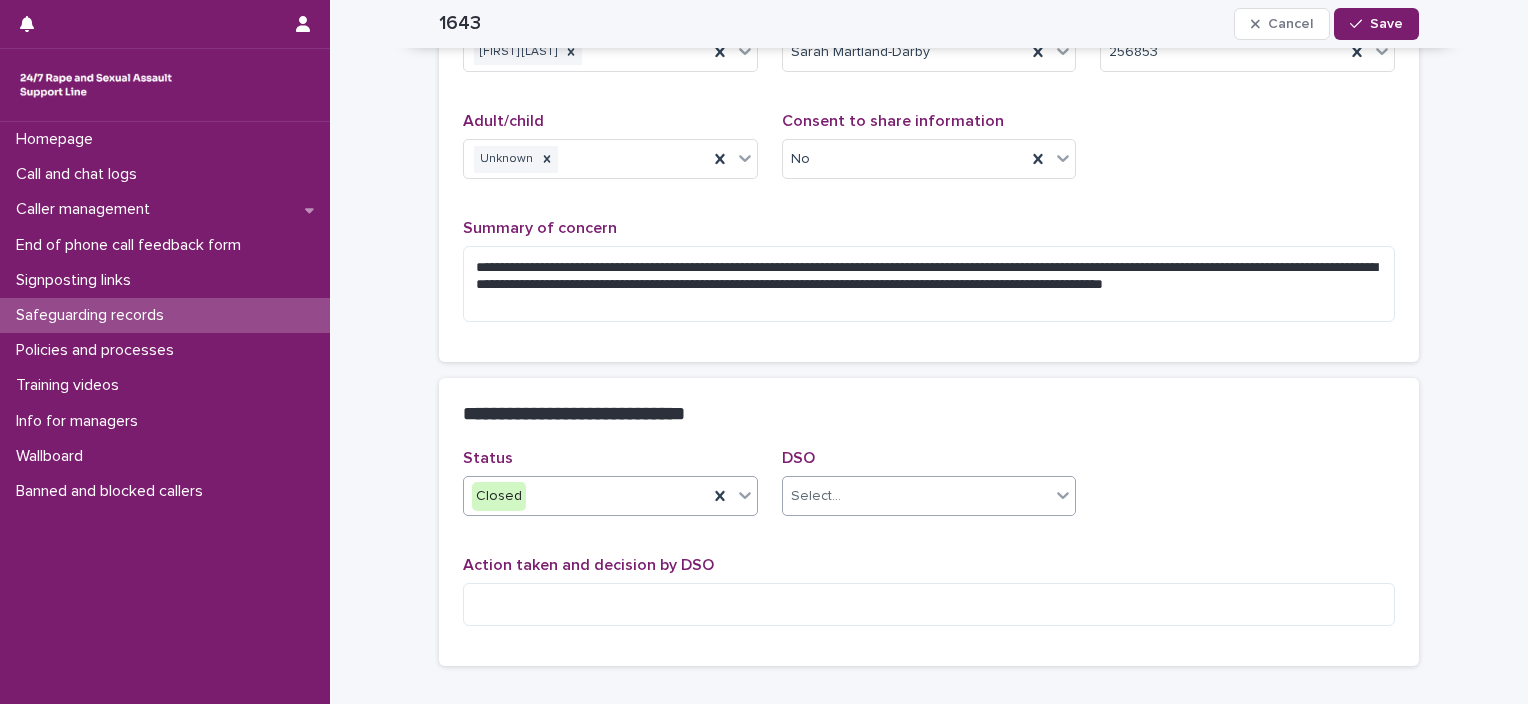 click on "Select..." at bounding box center (917, 496) 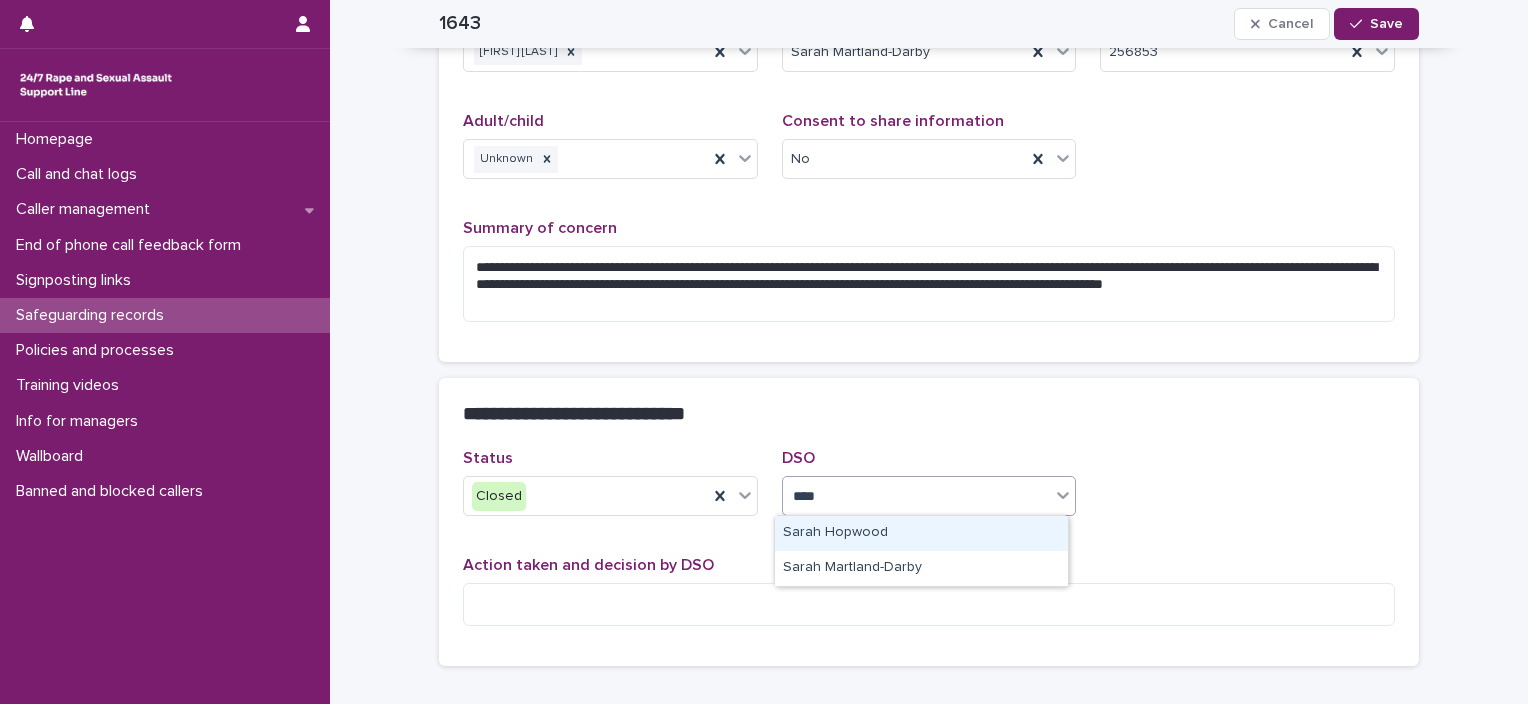 type on "*****" 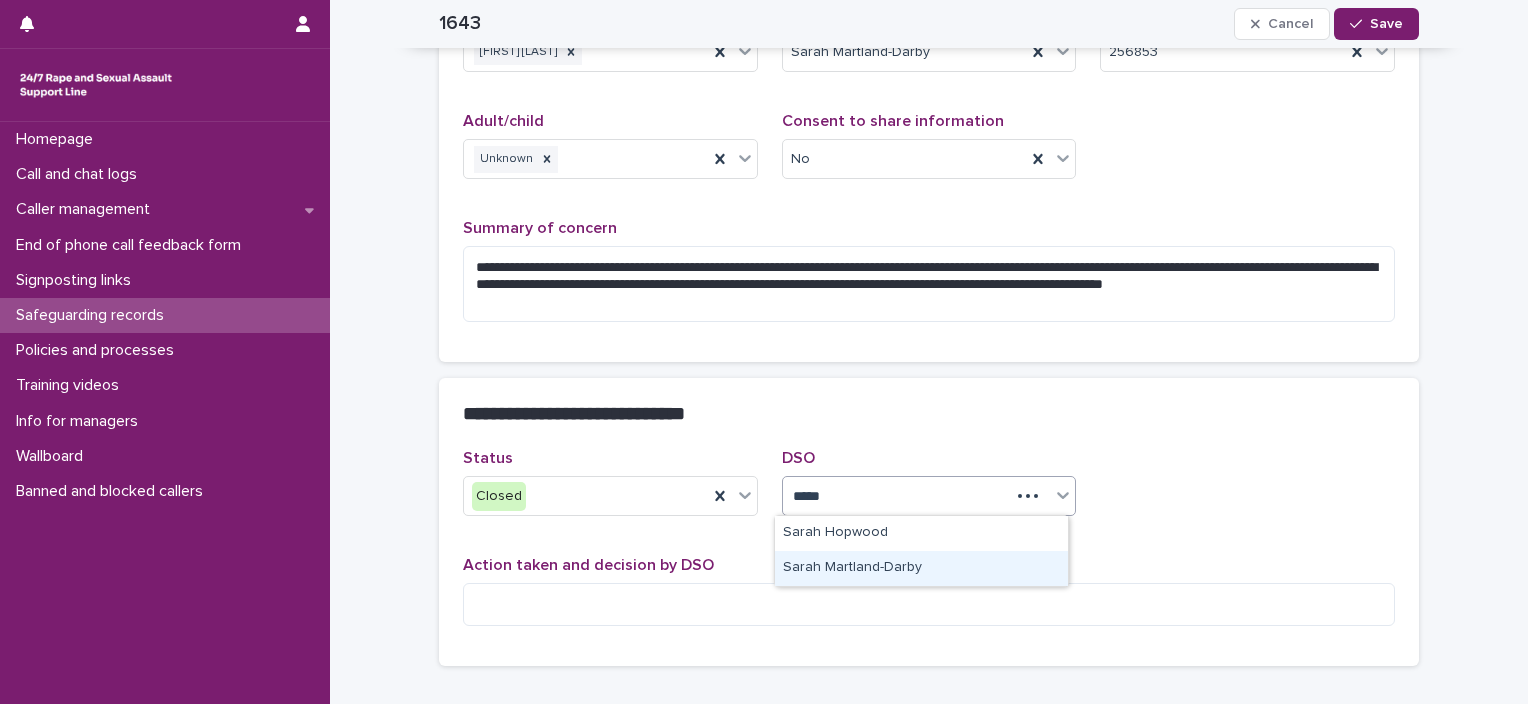 click on "Sarah Martland-Darby" at bounding box center (921, 568) 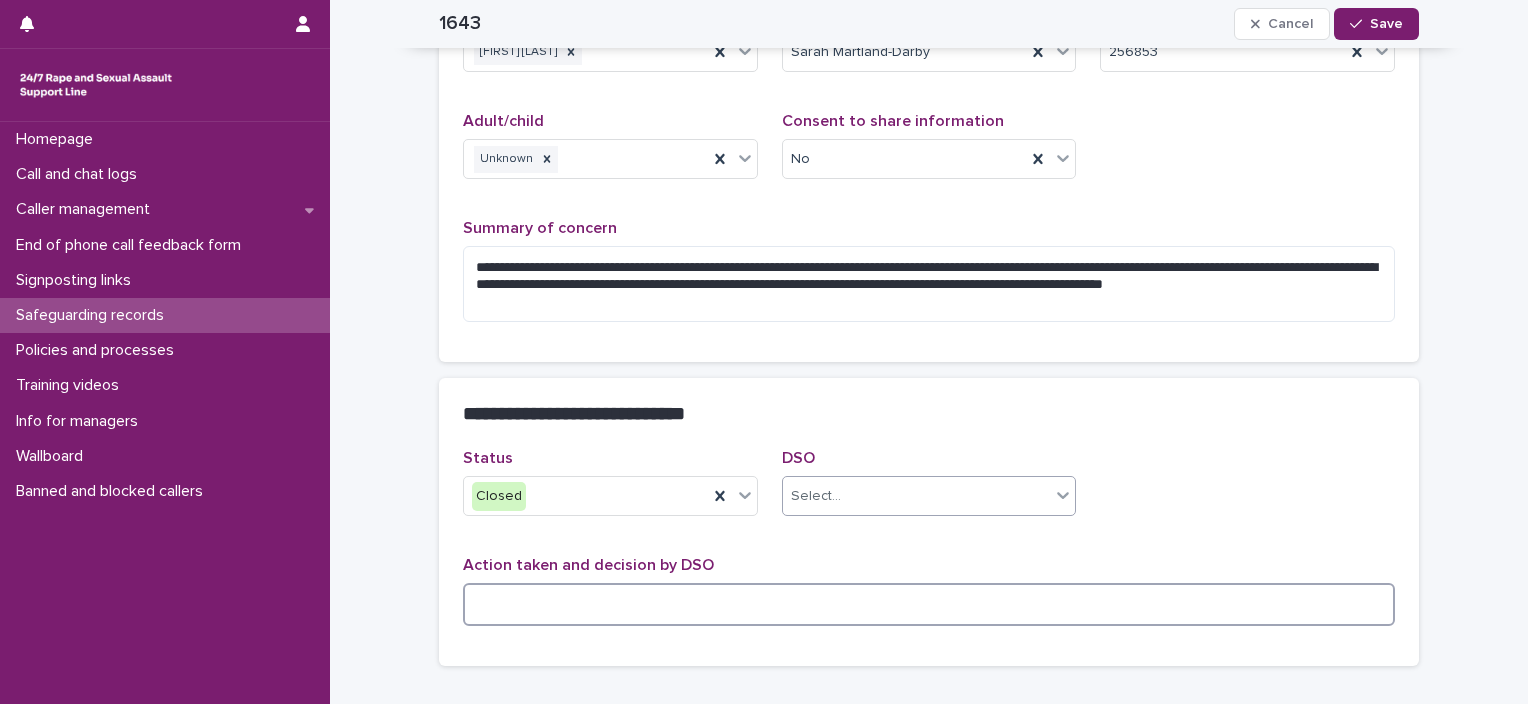 click at bounding box center (929, 604) 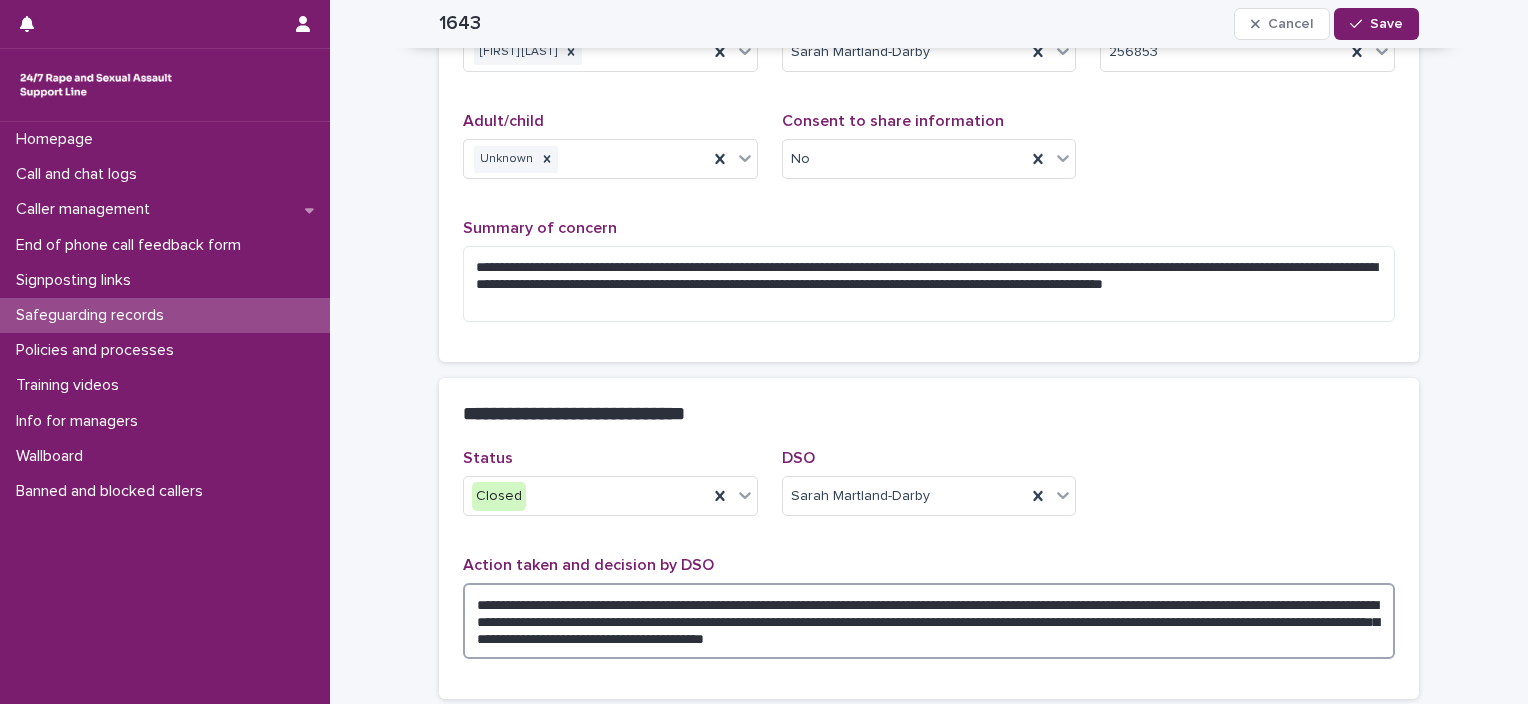 scroll, scrollTop: 0, scrollLeft: 0, axis: both 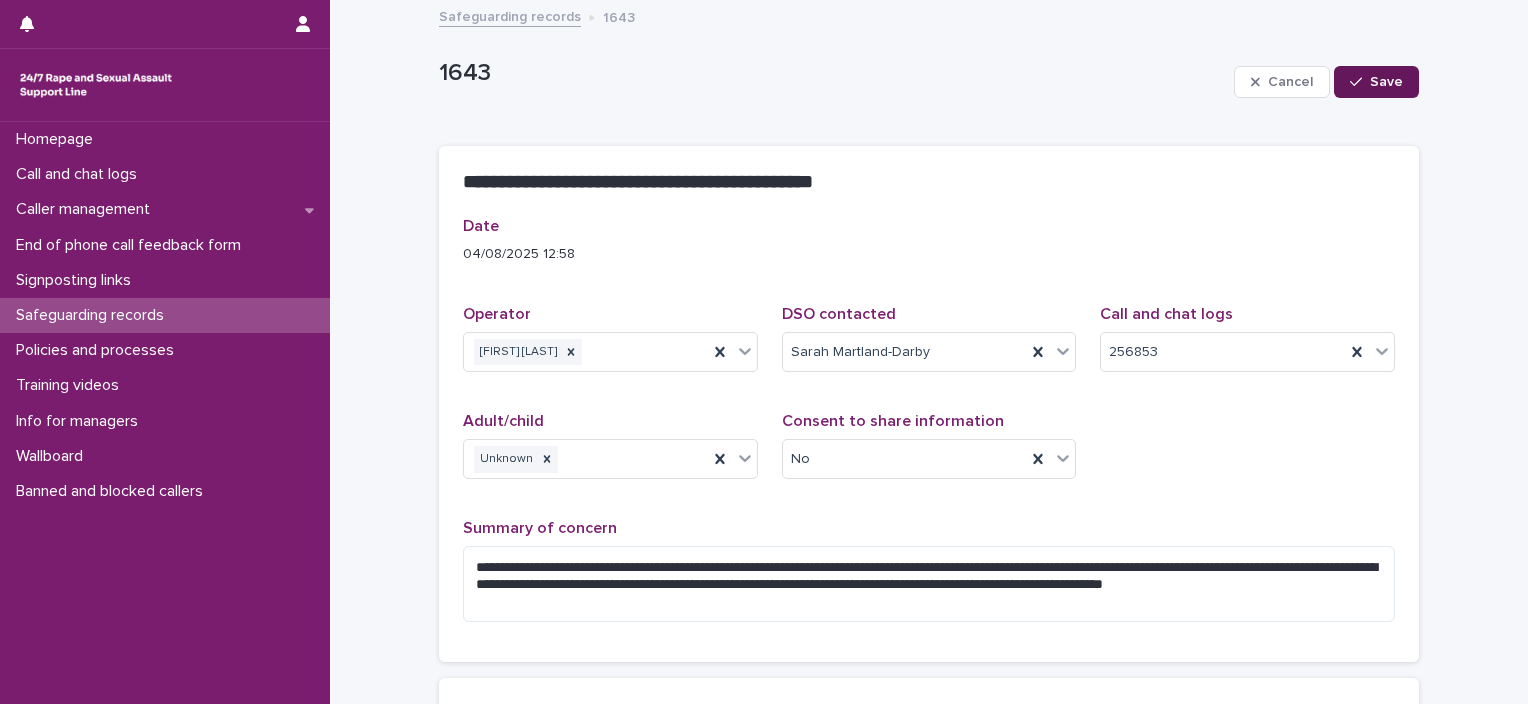 type on "**********" 